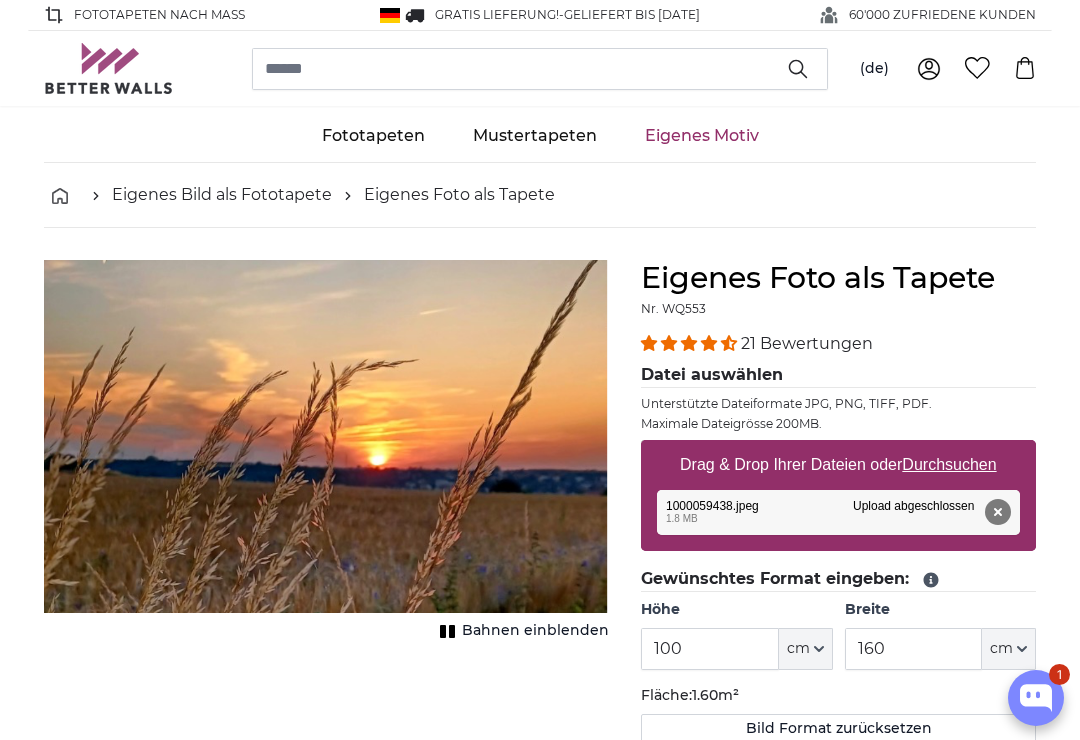 scroll, scrollTop: 135, scrollLeft: 0, axis: vertical 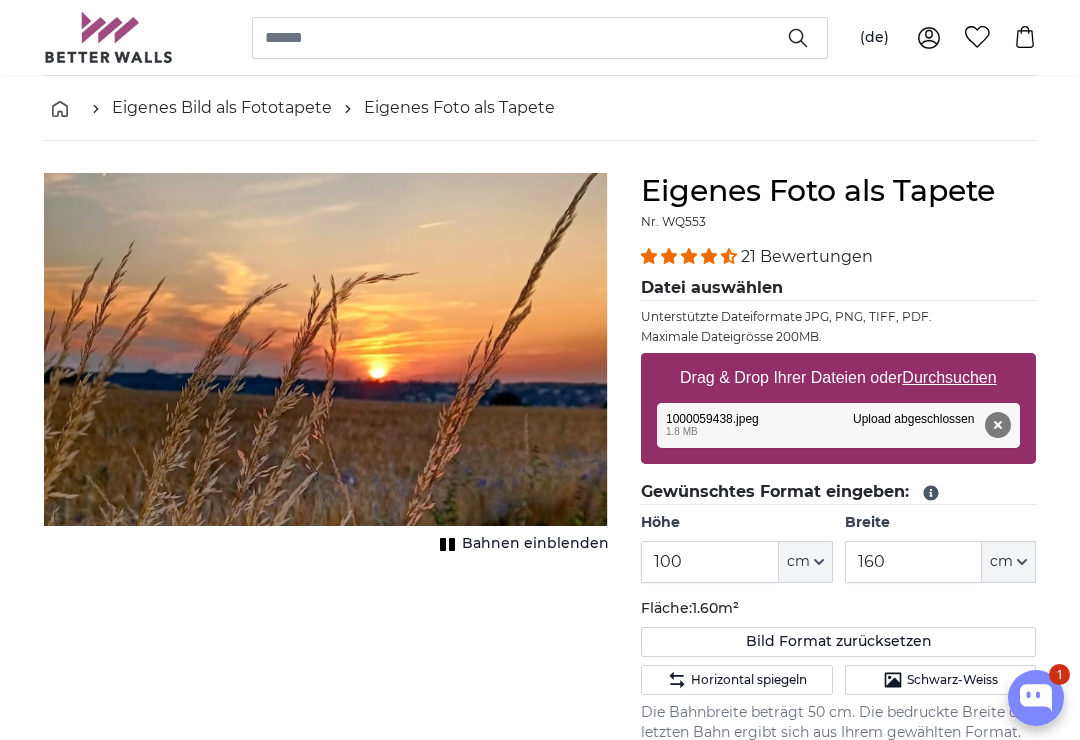 click on "Durchsuchen" at bounding box center [950, 377] 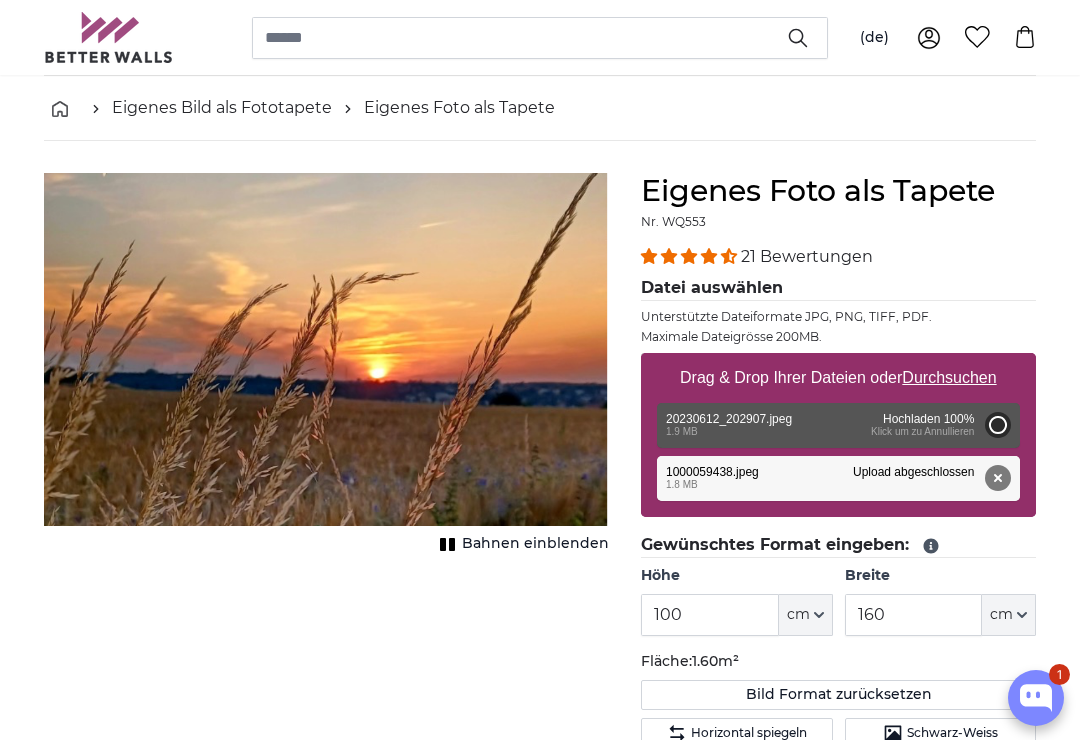 type on "200" 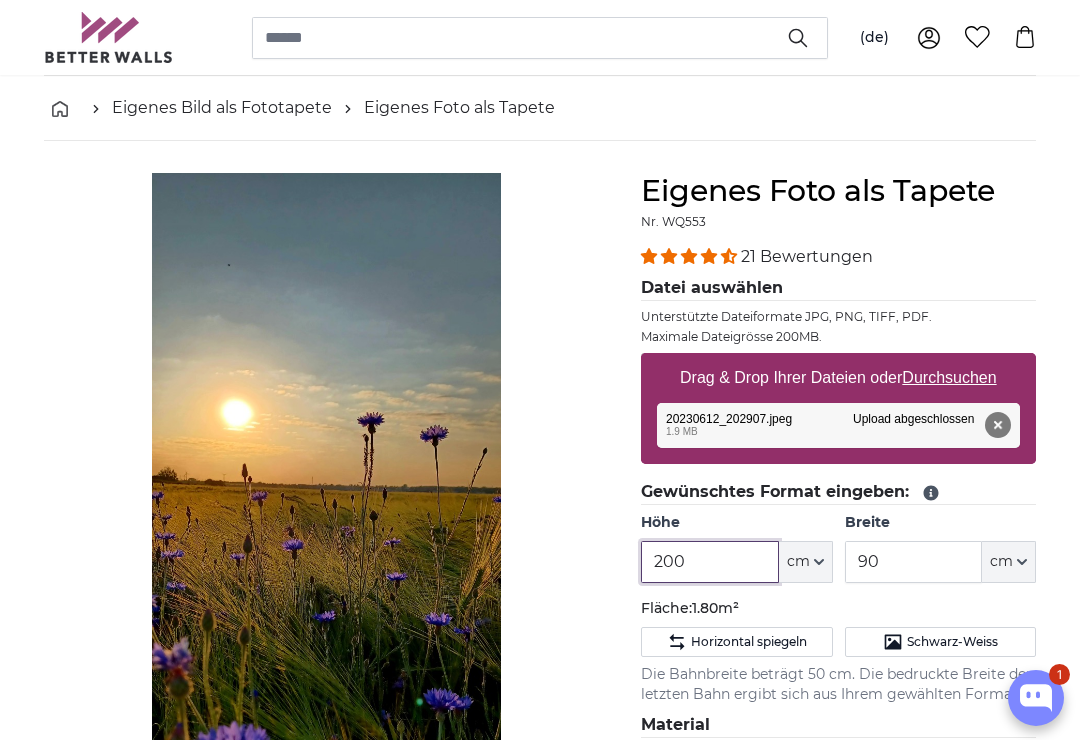 click on "200" at bounding box center [709, 562] 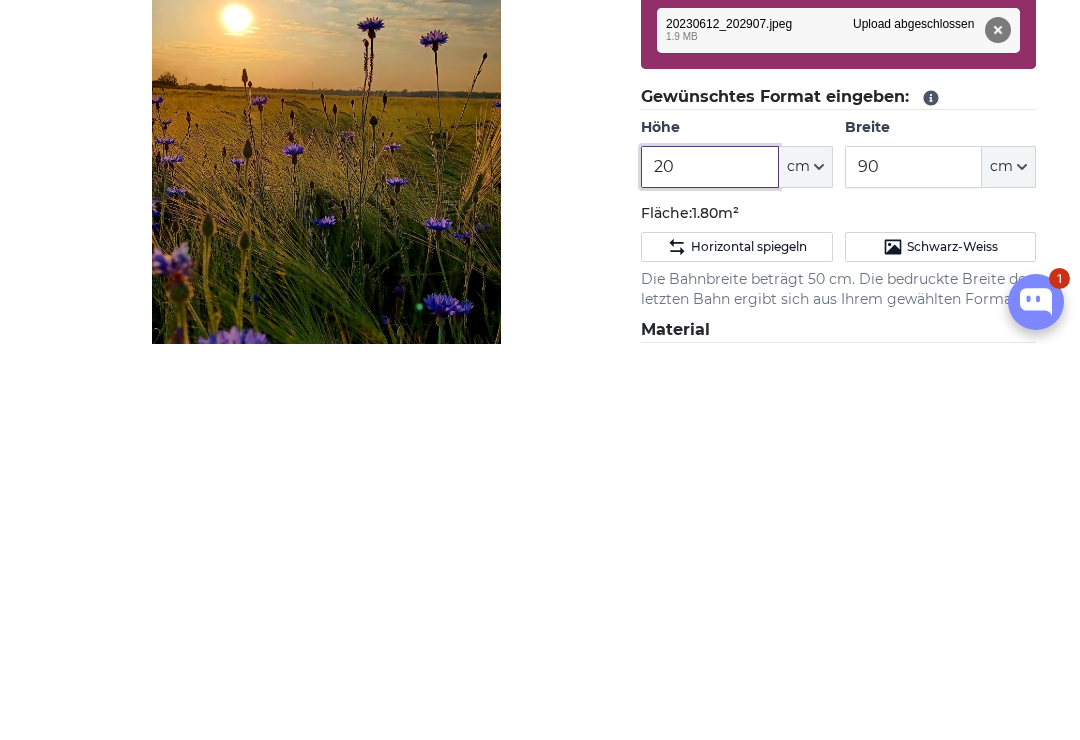 type on "2" 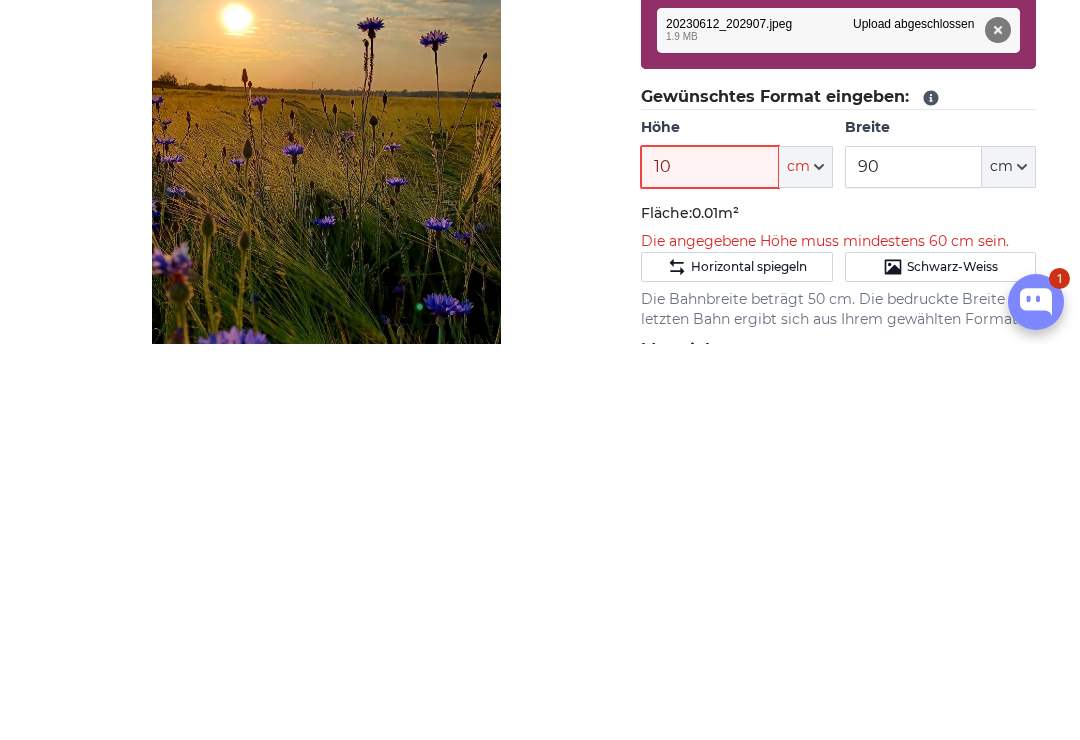 type on "100" 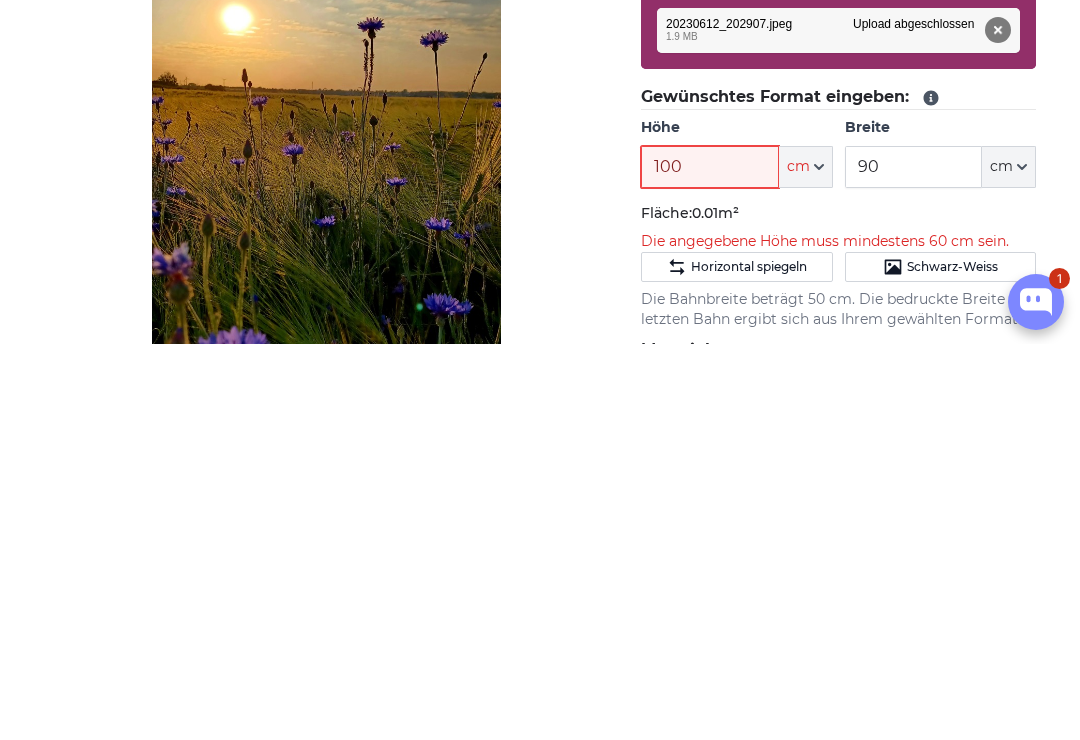 type 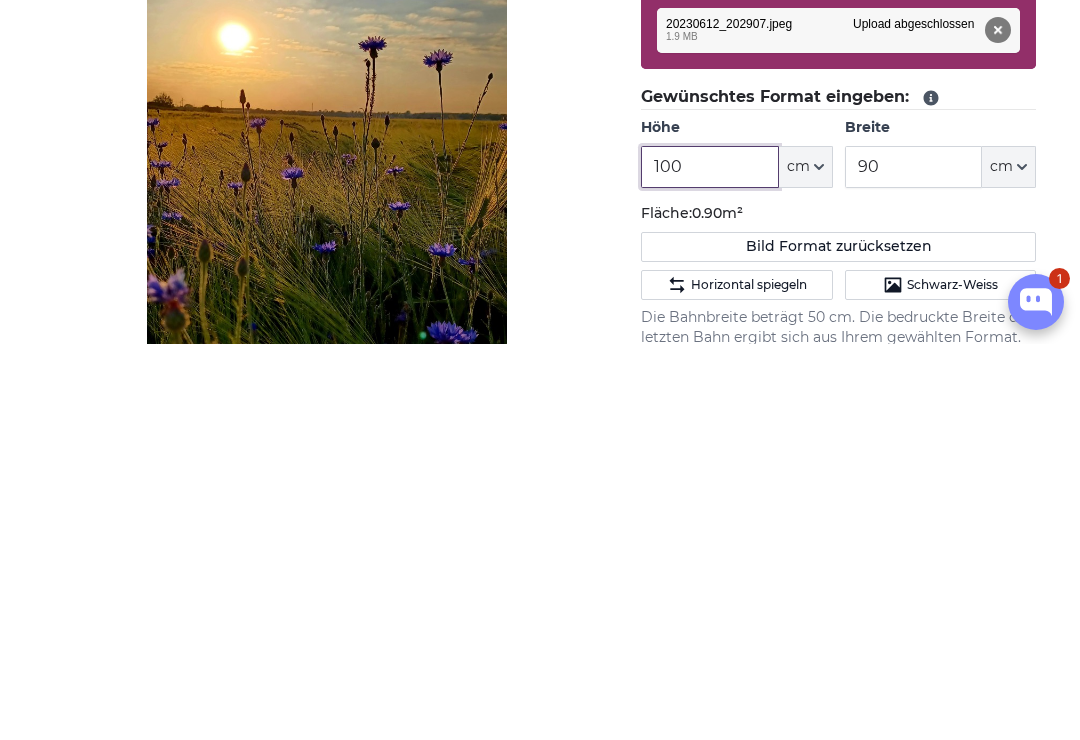 type on "100" 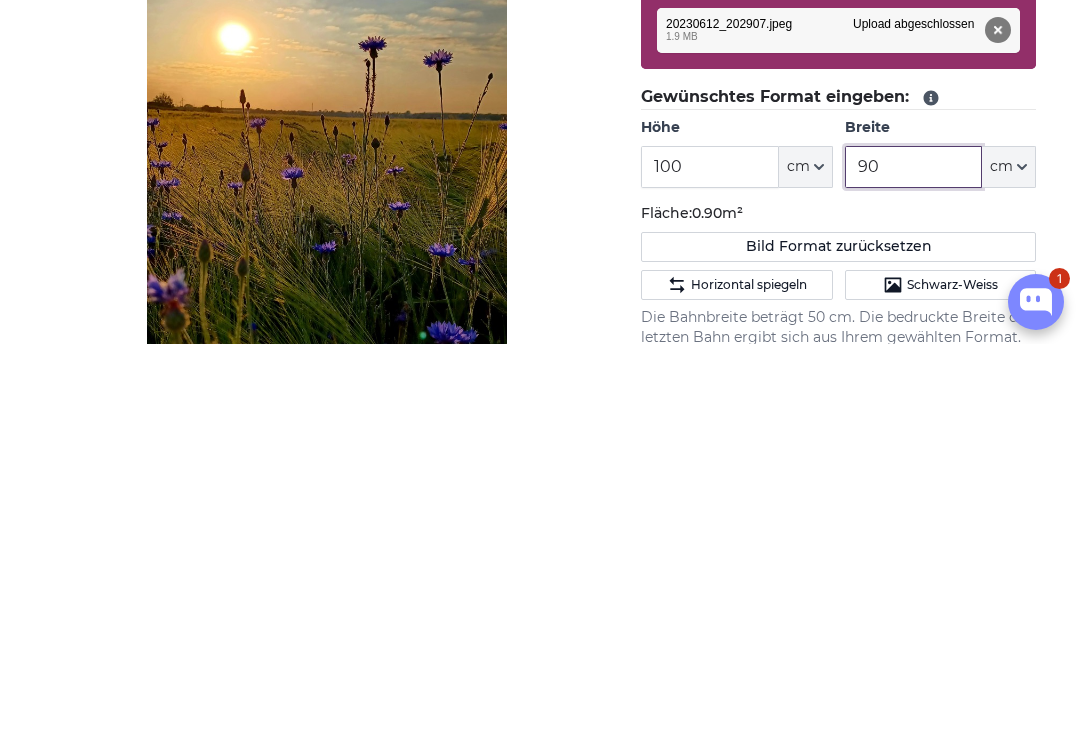 click on "90" at bounding box center [913, 563] 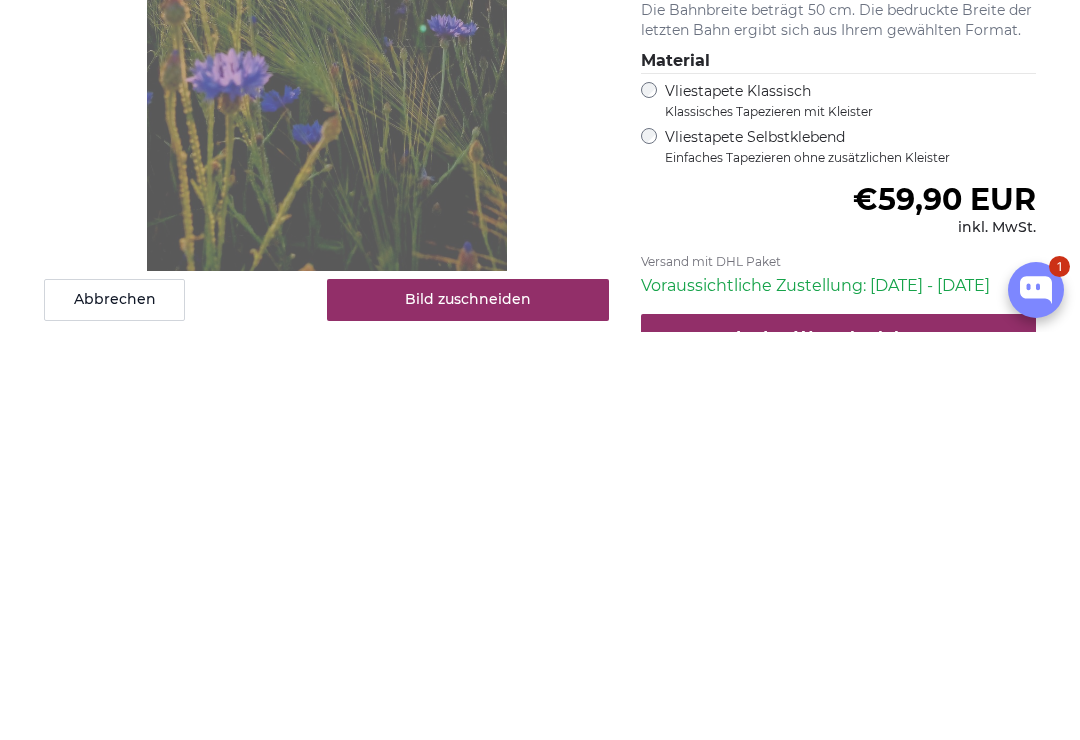 type on "160" 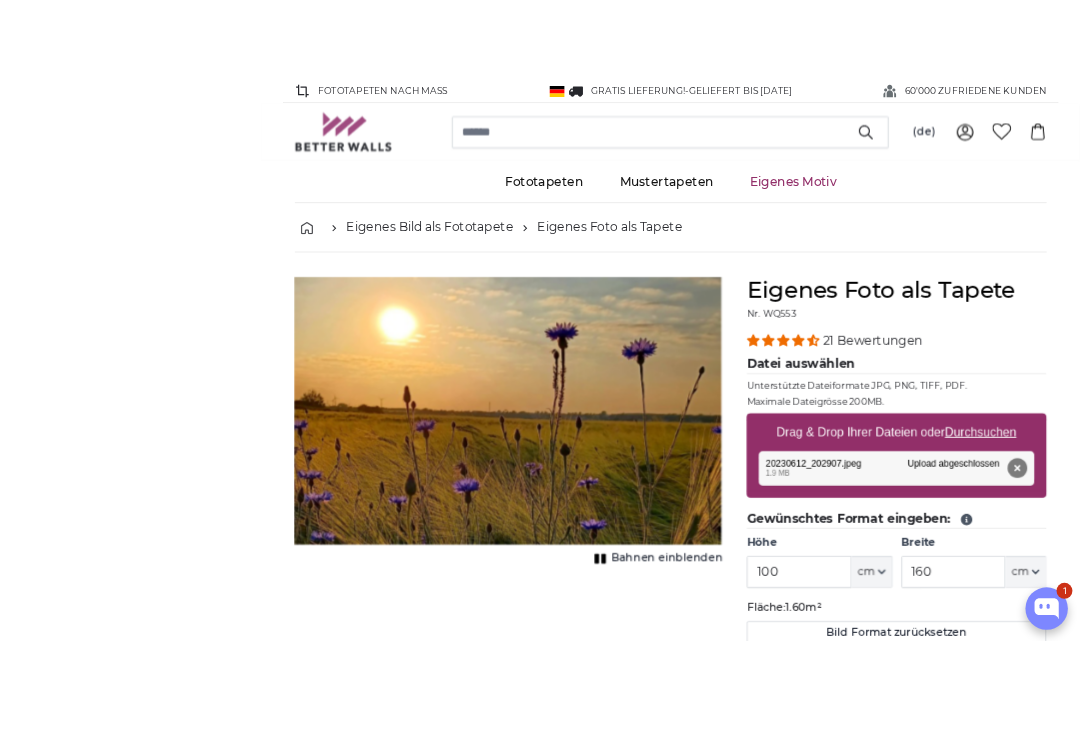 scroll, scrollTop: 8, scrollLeft: 0, axis: vertical 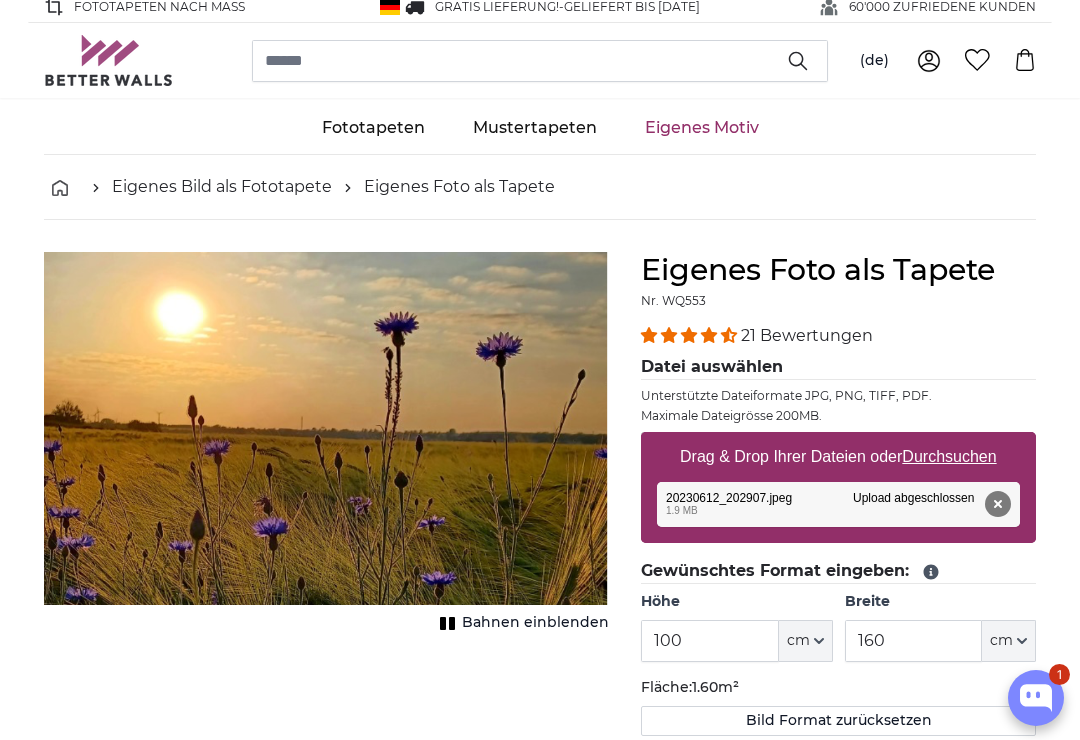 click on "Durchsuchen" at bounding box center [950, 456] 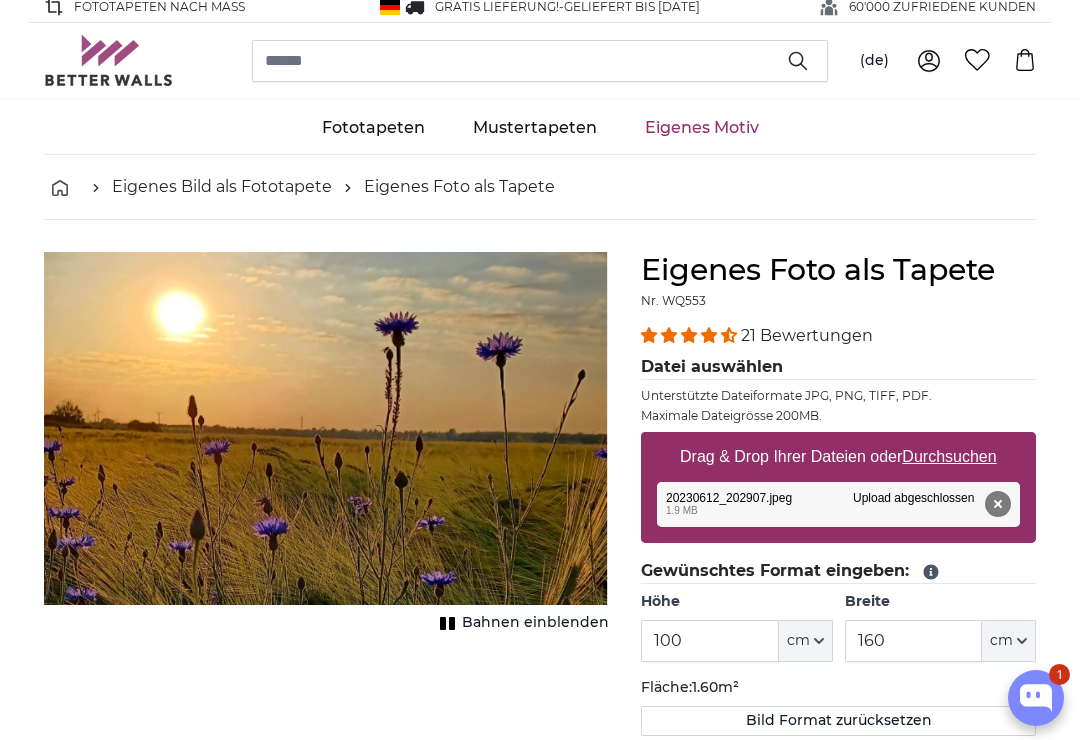 type on "**********" 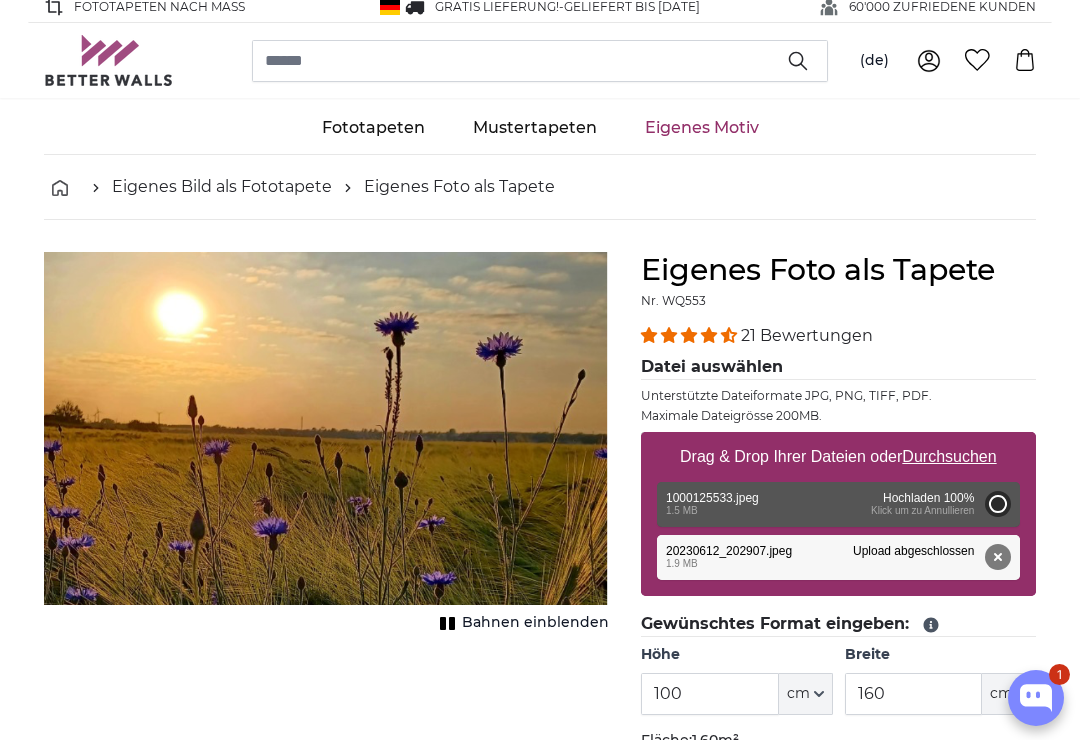 type on "200" 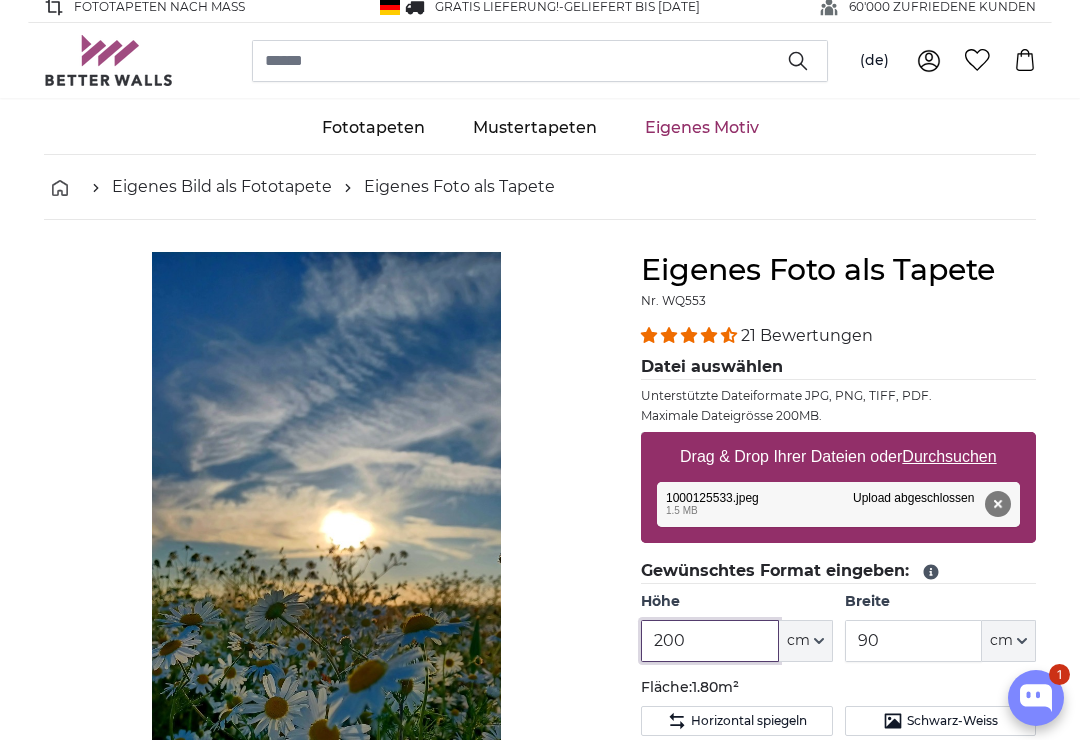 click on "200" at bounding box center [709, 641] 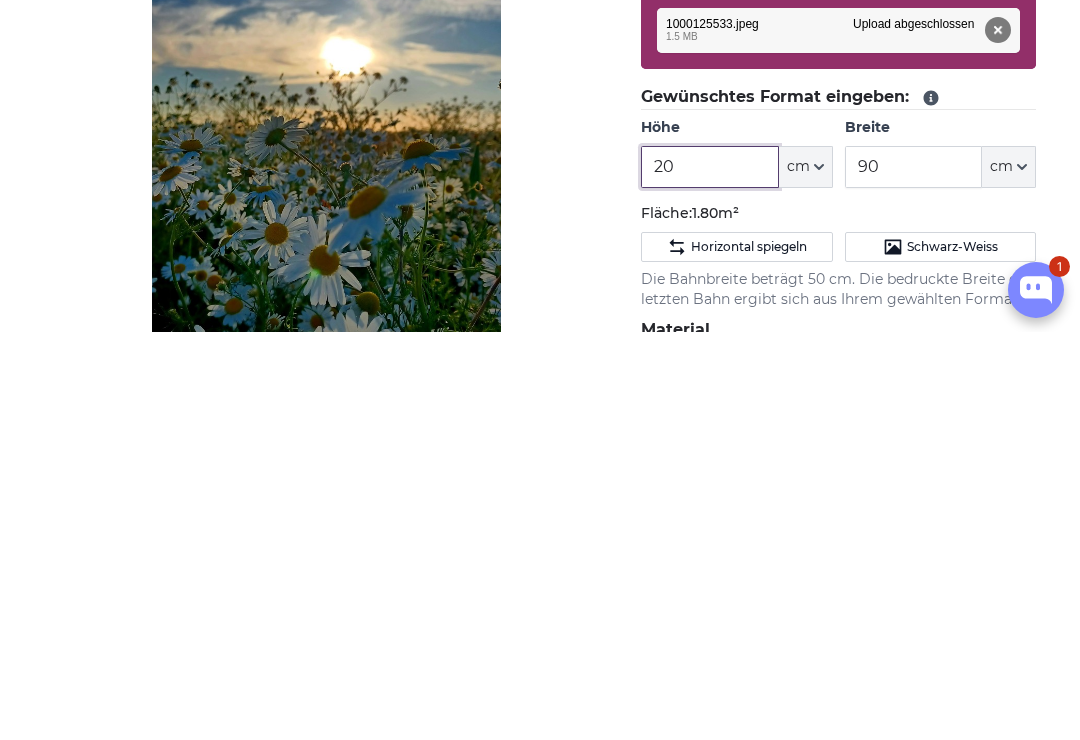 type on "2" 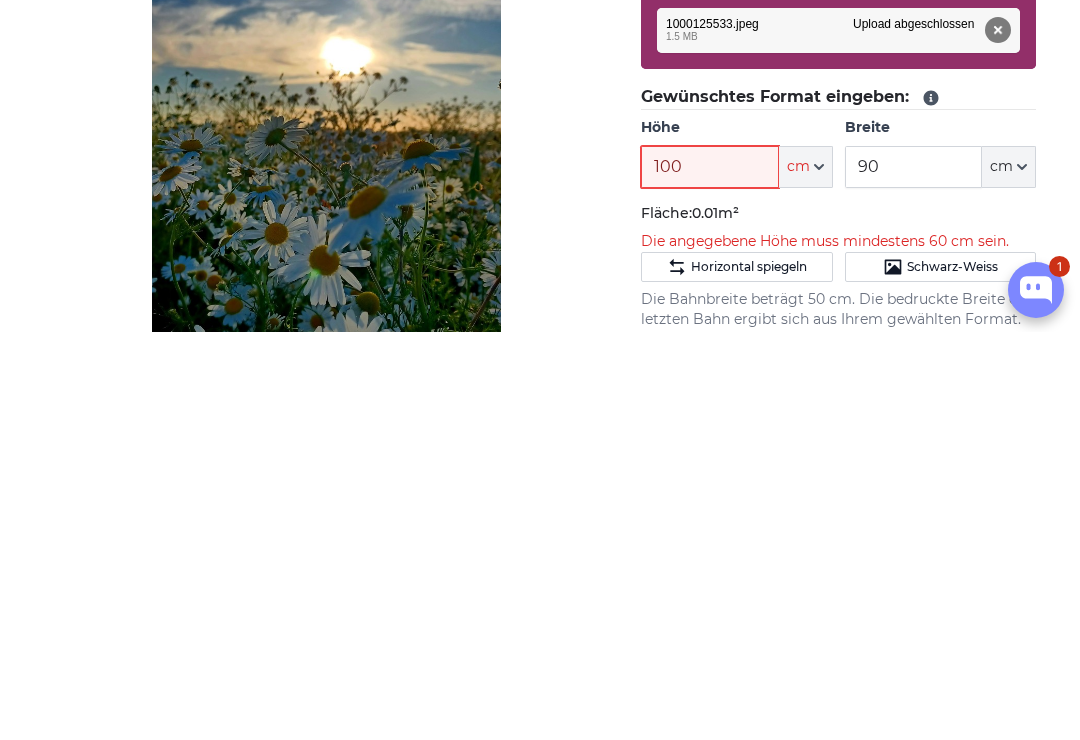 type on "100" 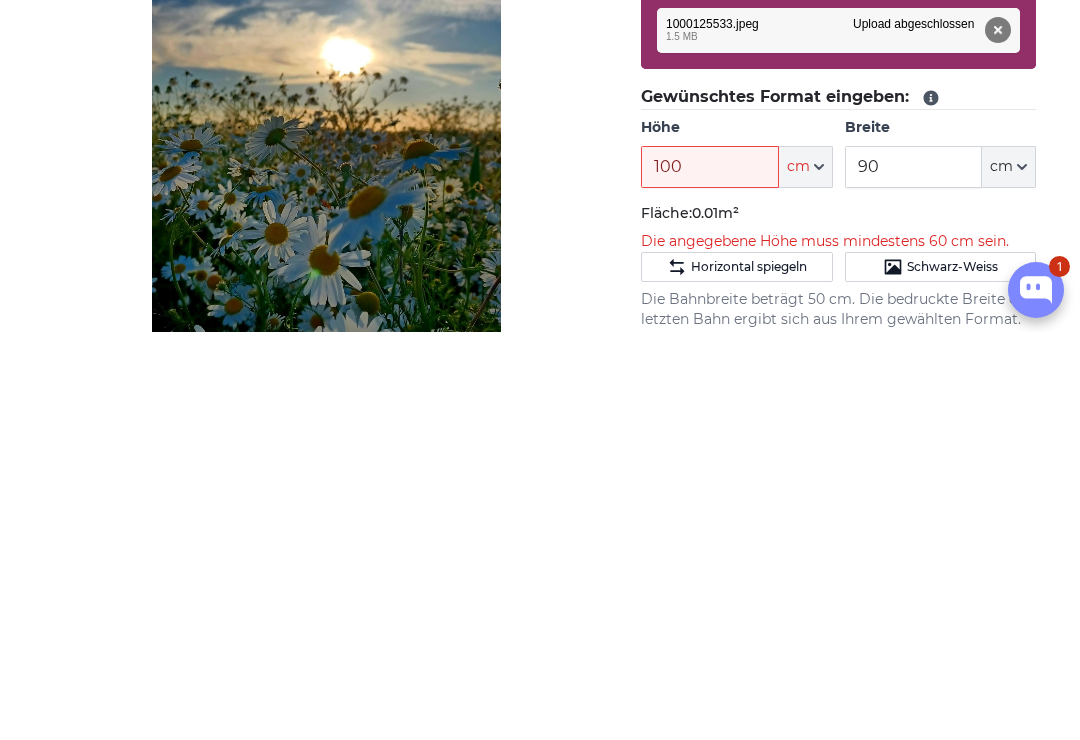 click on "90" at bounding box center (913, 575) 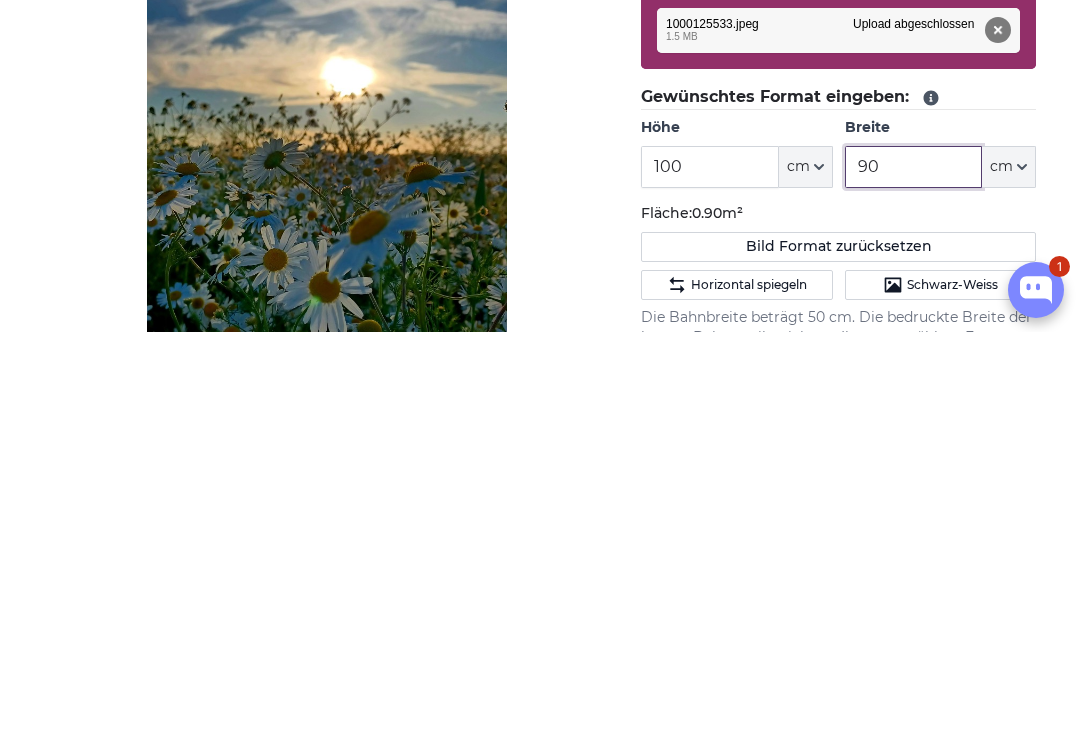 type on "9" 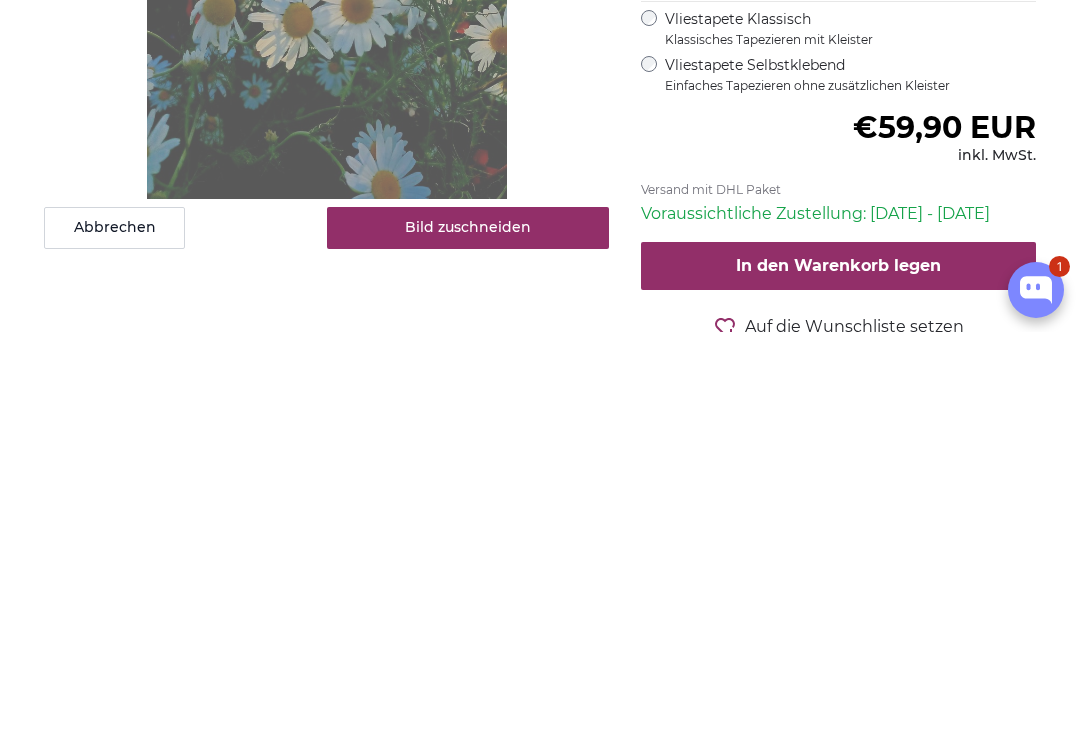 type on "160" 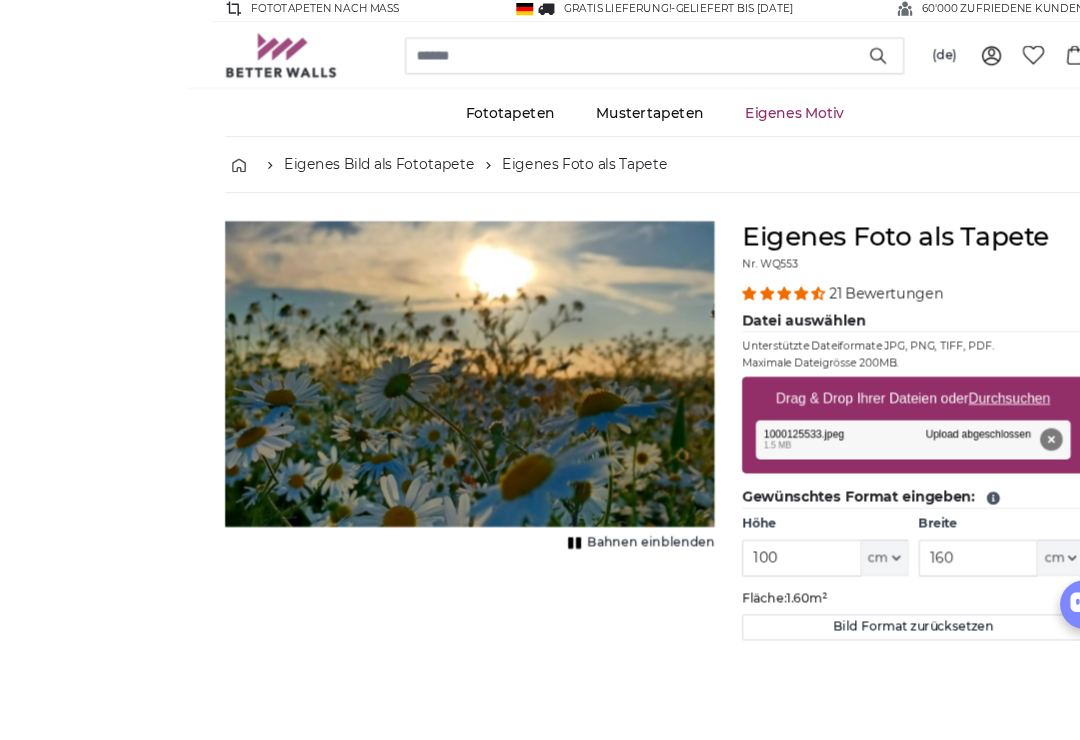 scroll, scrollTop: 60, scrollLeft: 0, axis: vertical 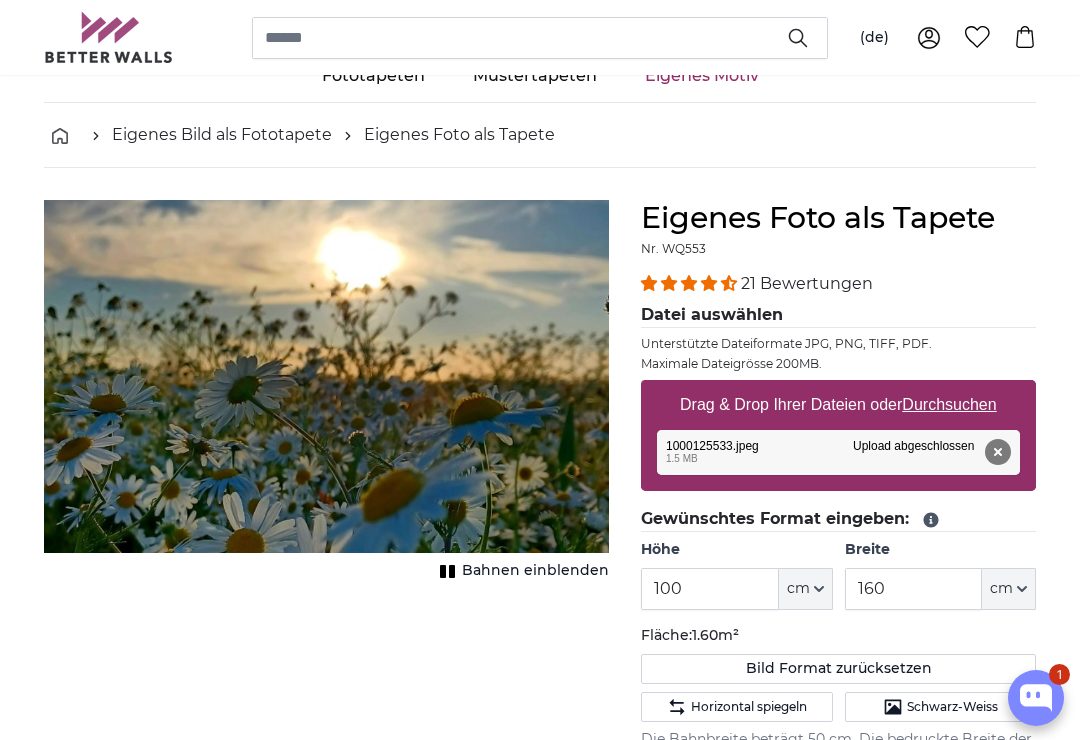 click on "Durchsuchen" at bounding box center (950, 404) 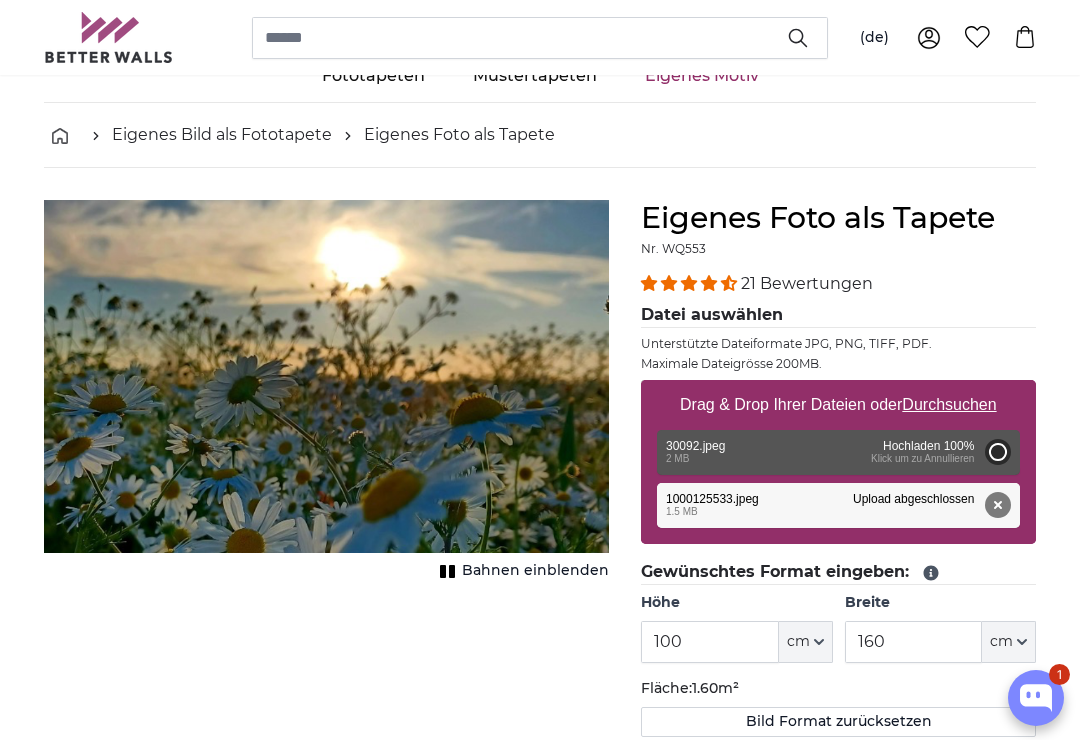 type on "200" 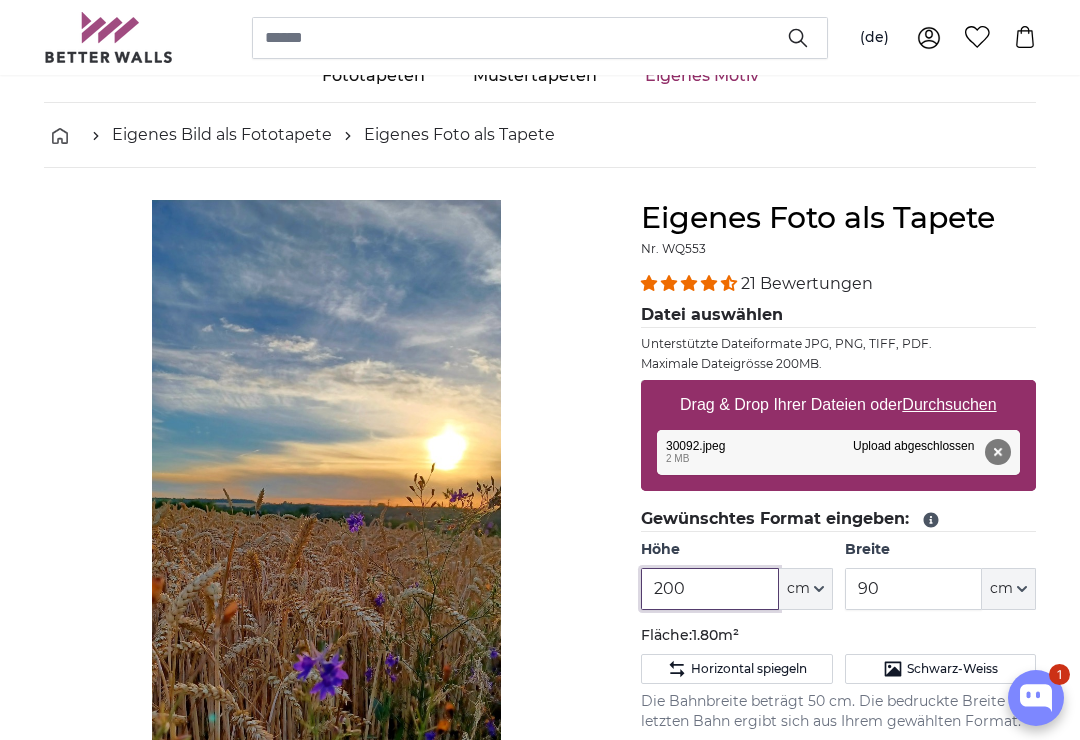 click on "200" at bounding box center (709, 589) 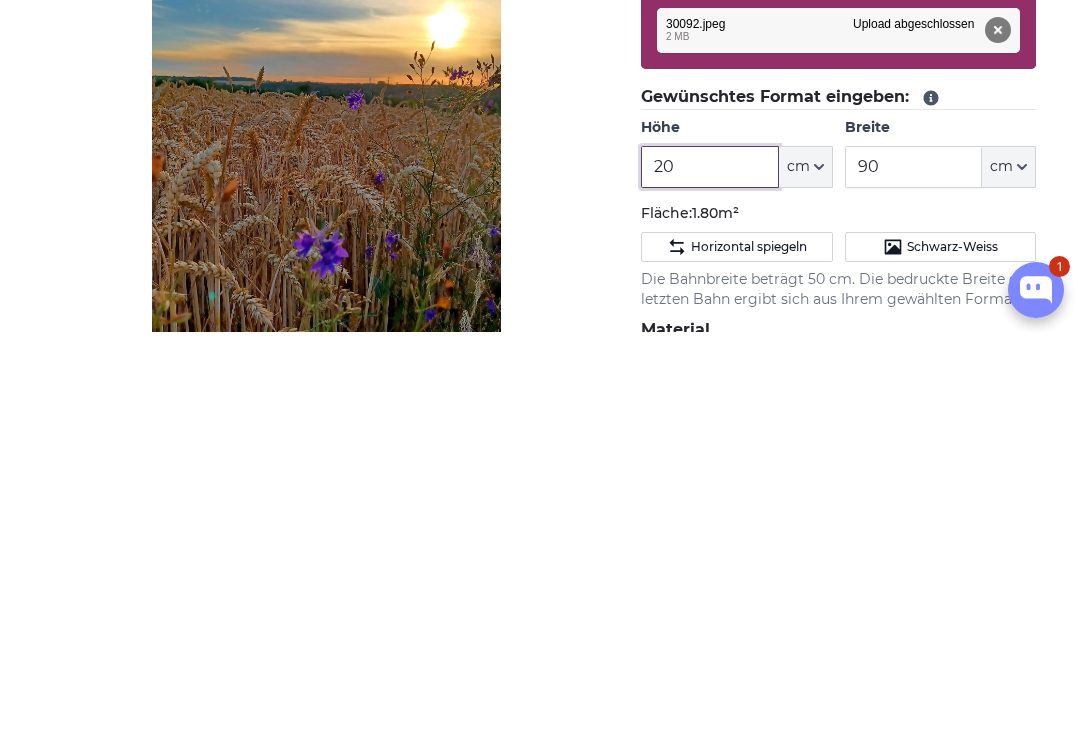type on "2" 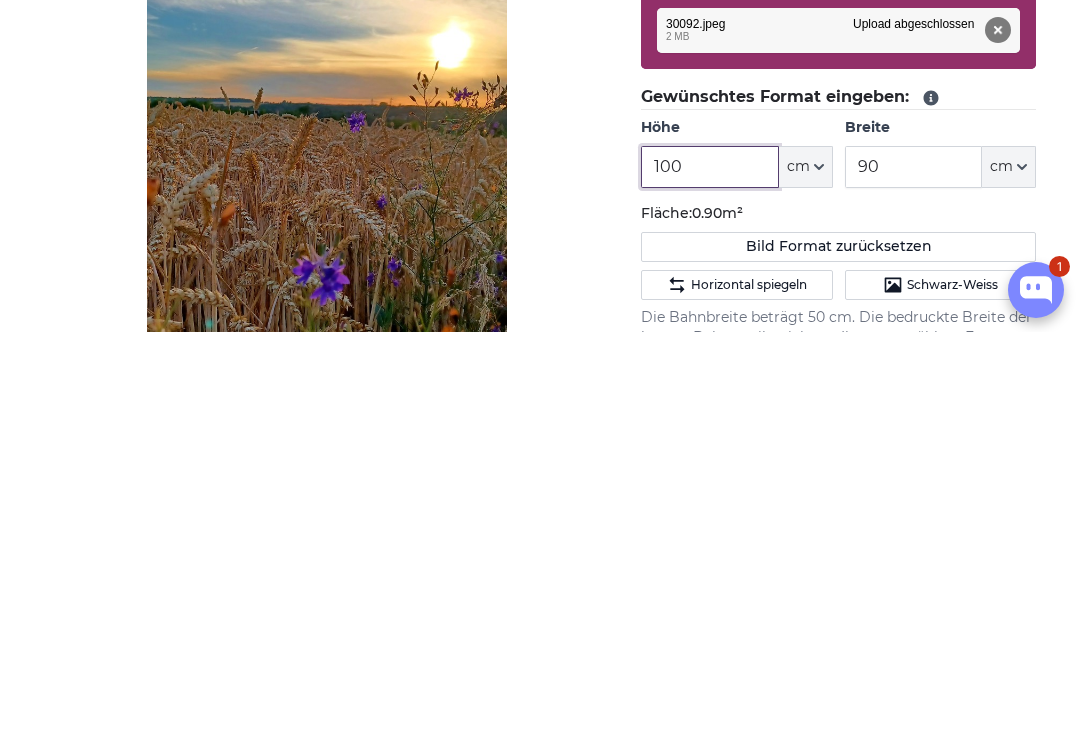 type on "100" 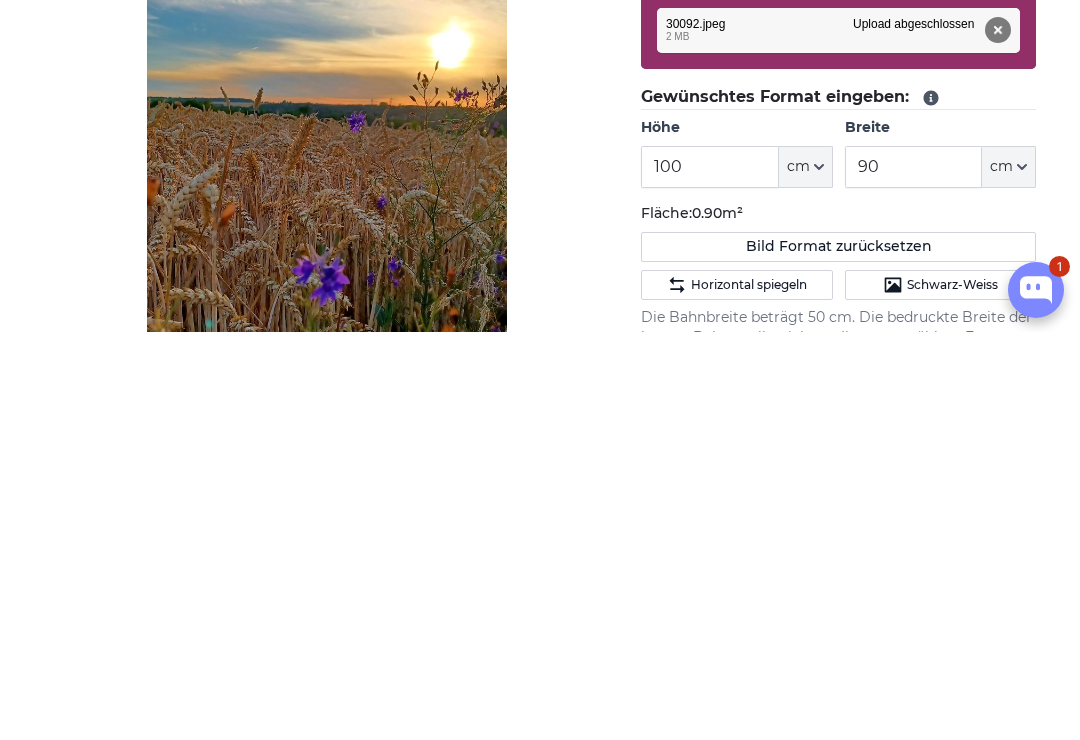 click on "90" at bounding box center [913, 575] 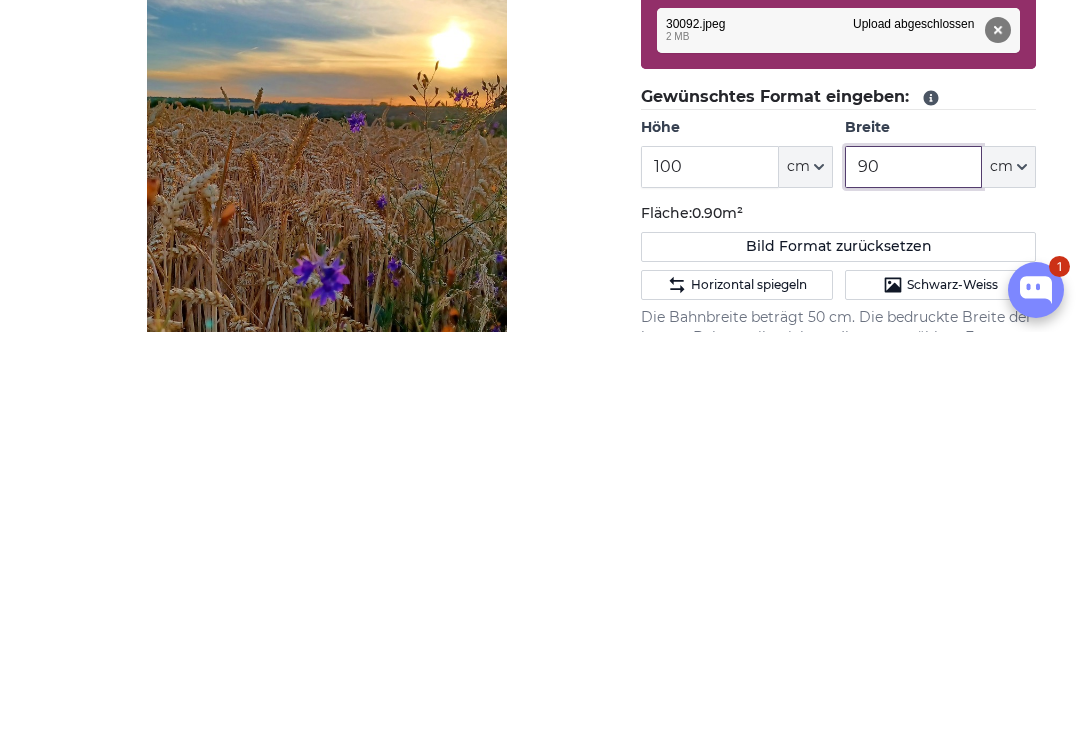click on "90" at bounding box center (913, 575) 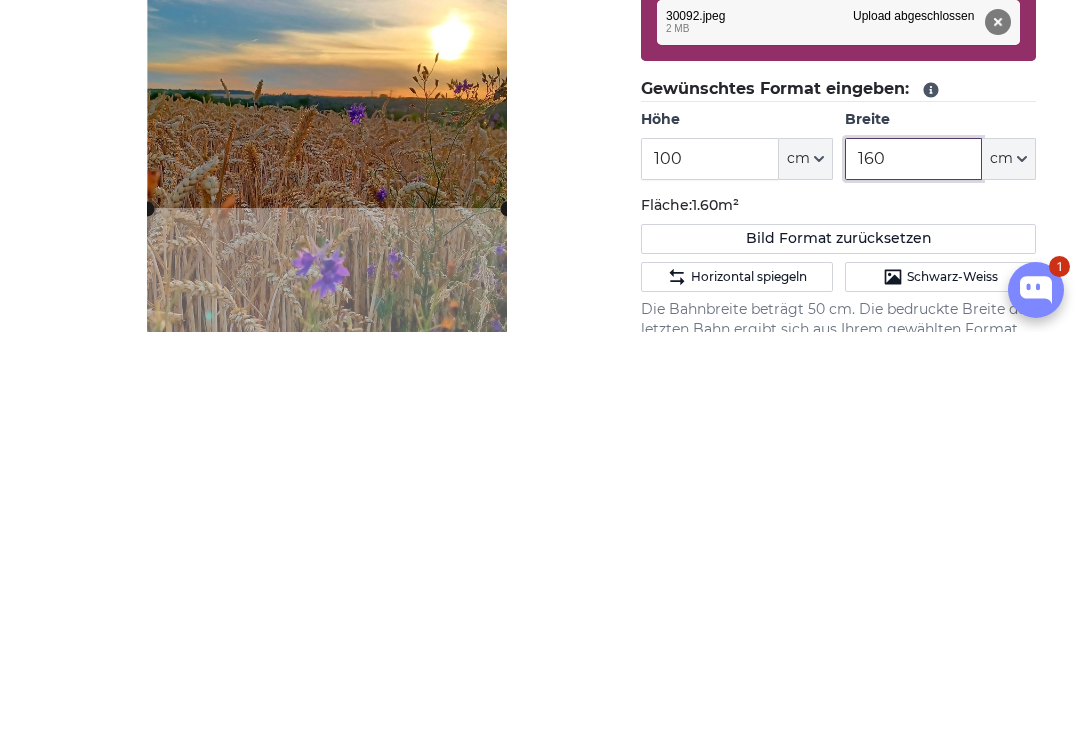 scroll, scrollTop: 89, scrollLeft: 0, axis: vertical 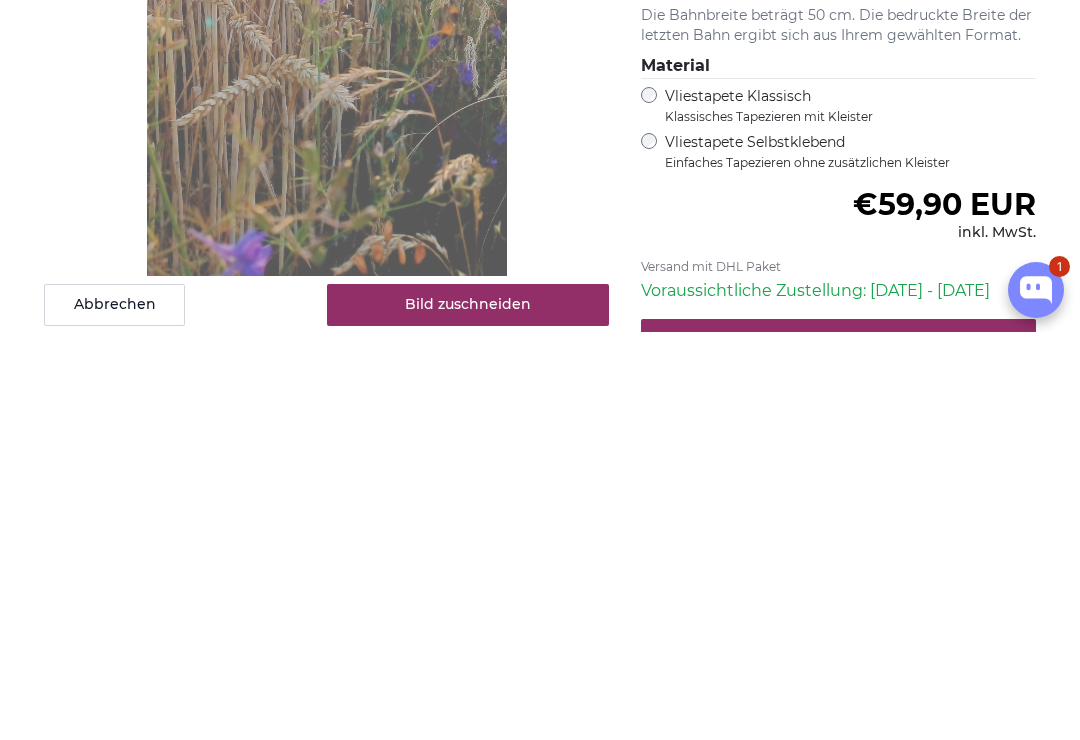 type on "160" 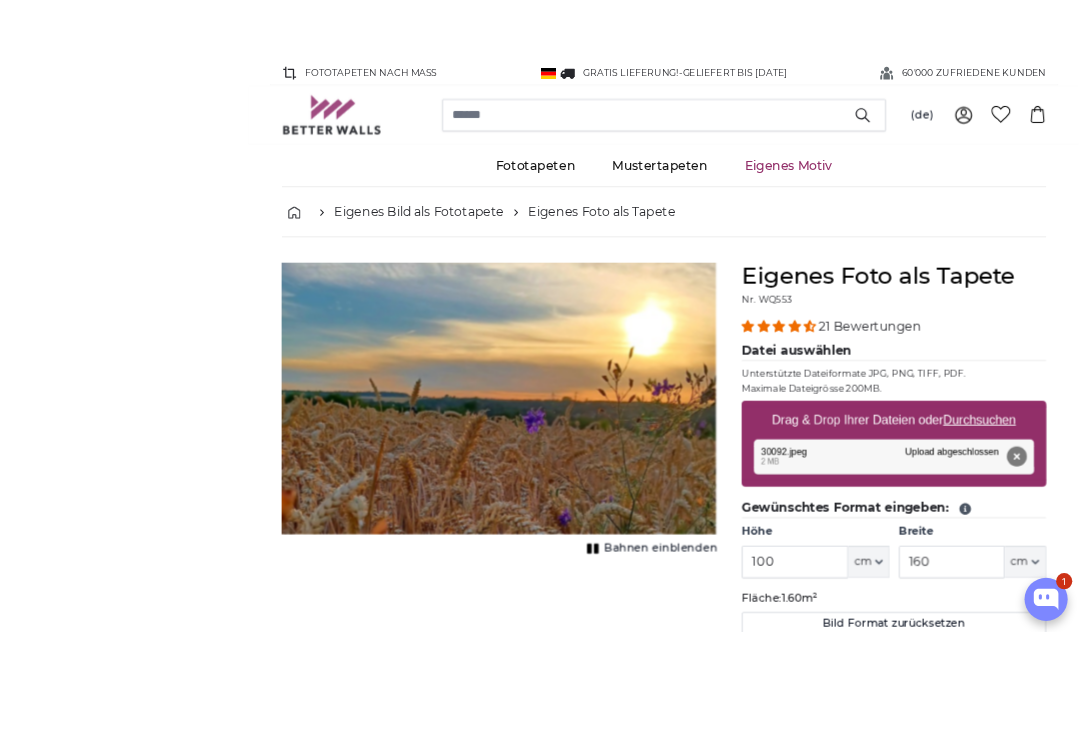scroll, scrollTop: 57, scrollLeft: 0, axis: vertical 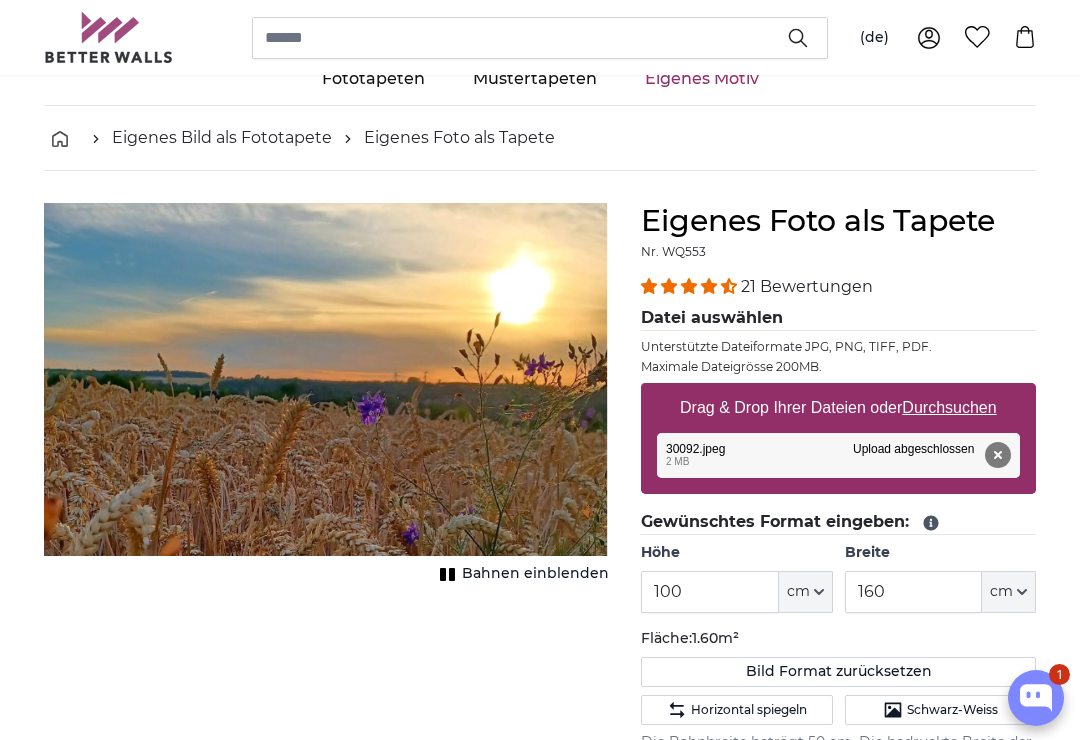 click on "Durchsuchen" at bounding box center [950, 407] 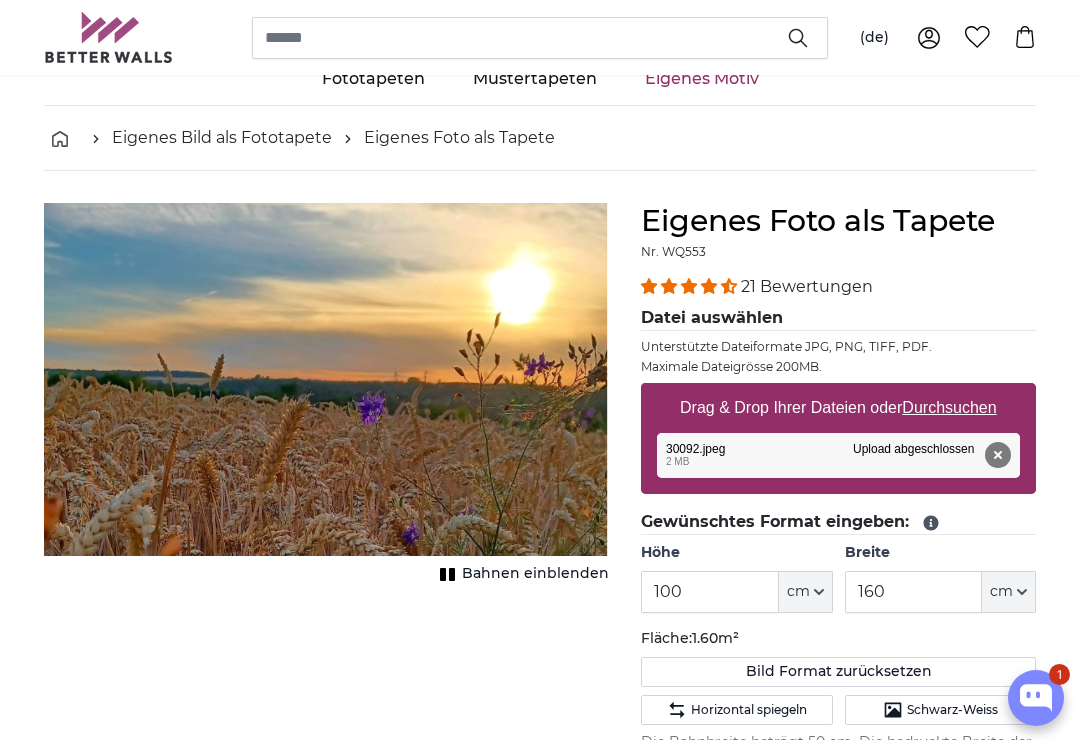 type on "**********" 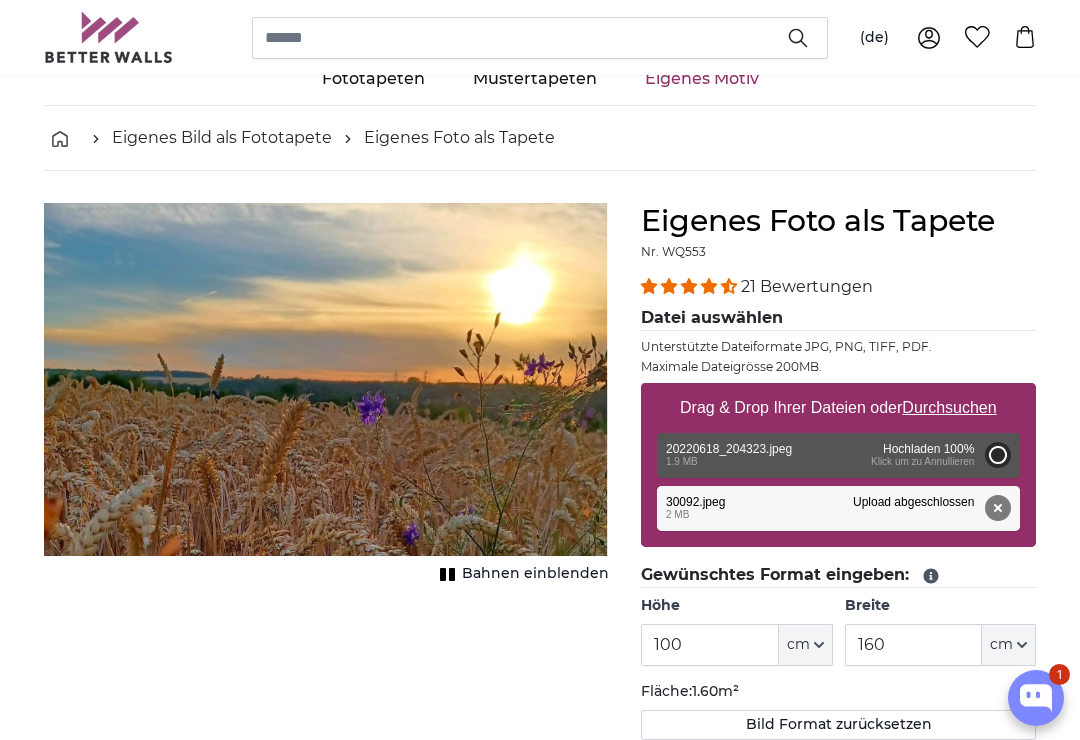 type on "200" 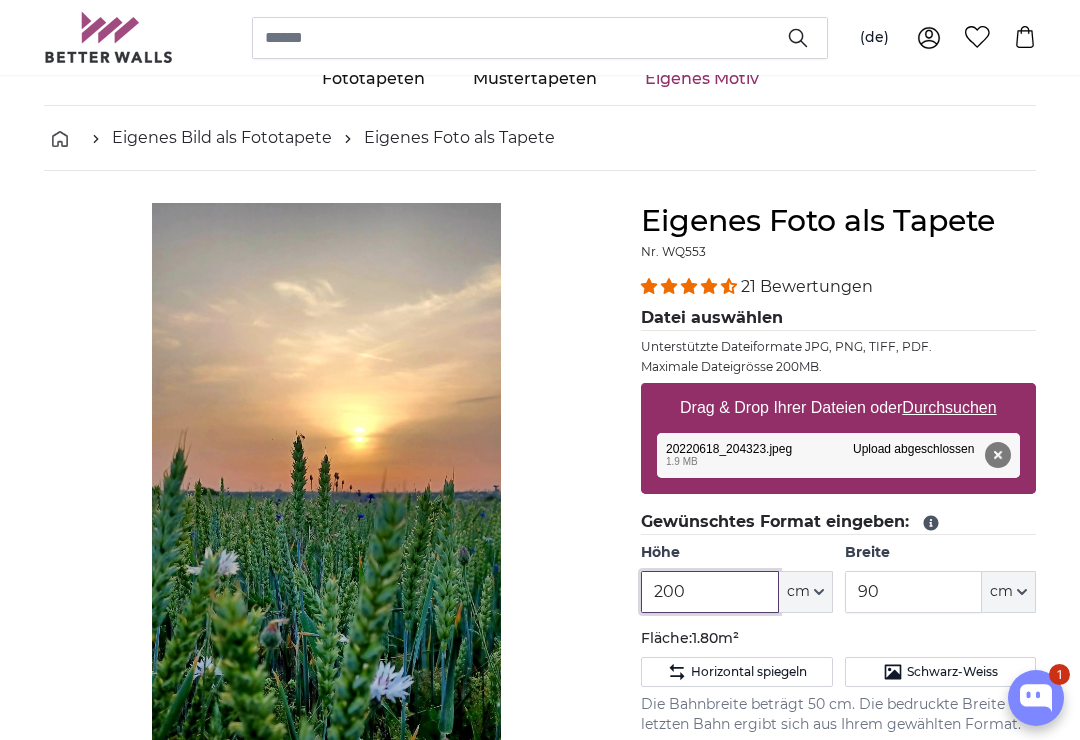 click on "200" at bounding box center (709, 592) 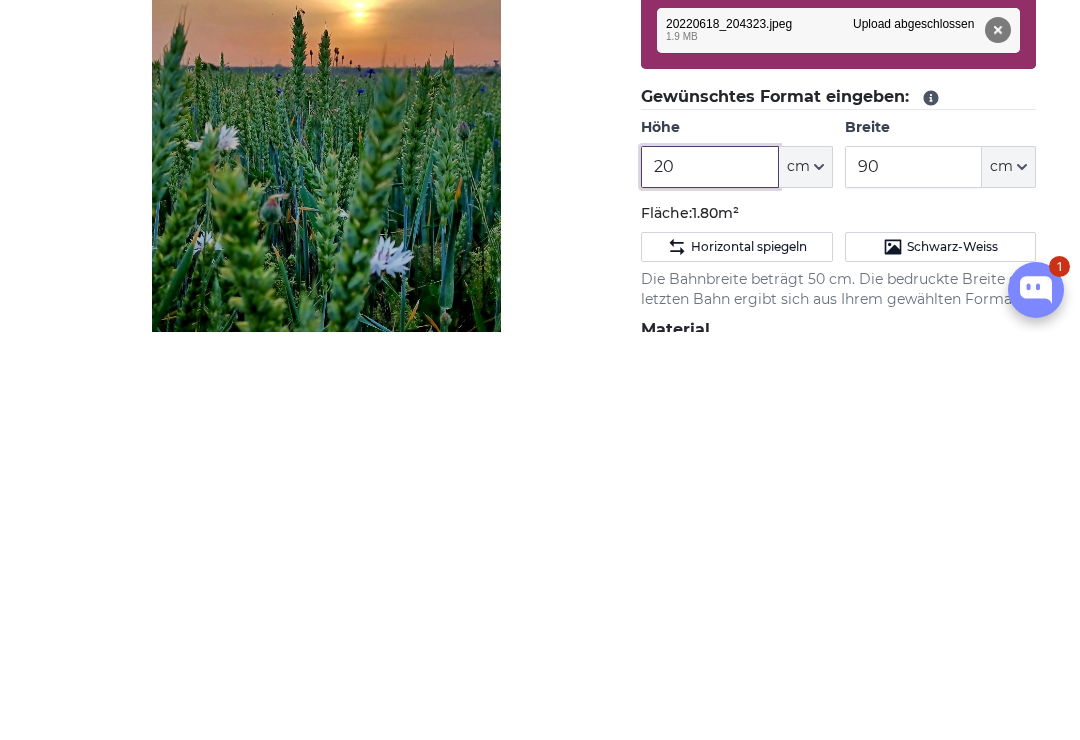 type on "2" 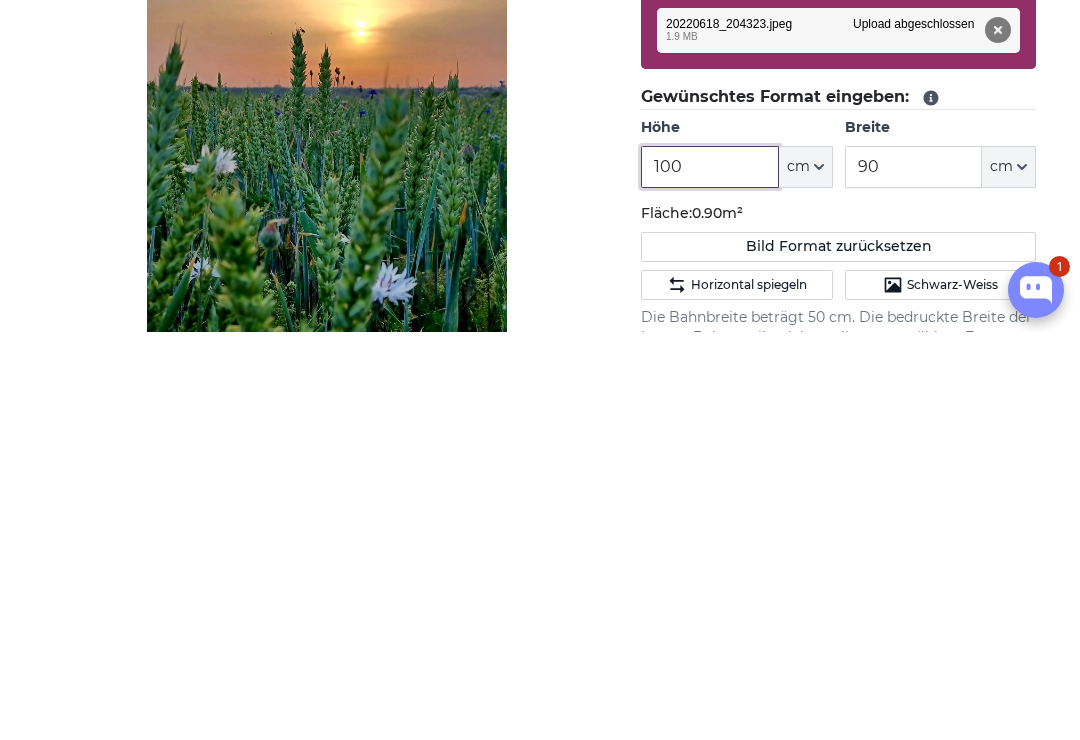 type on "100" 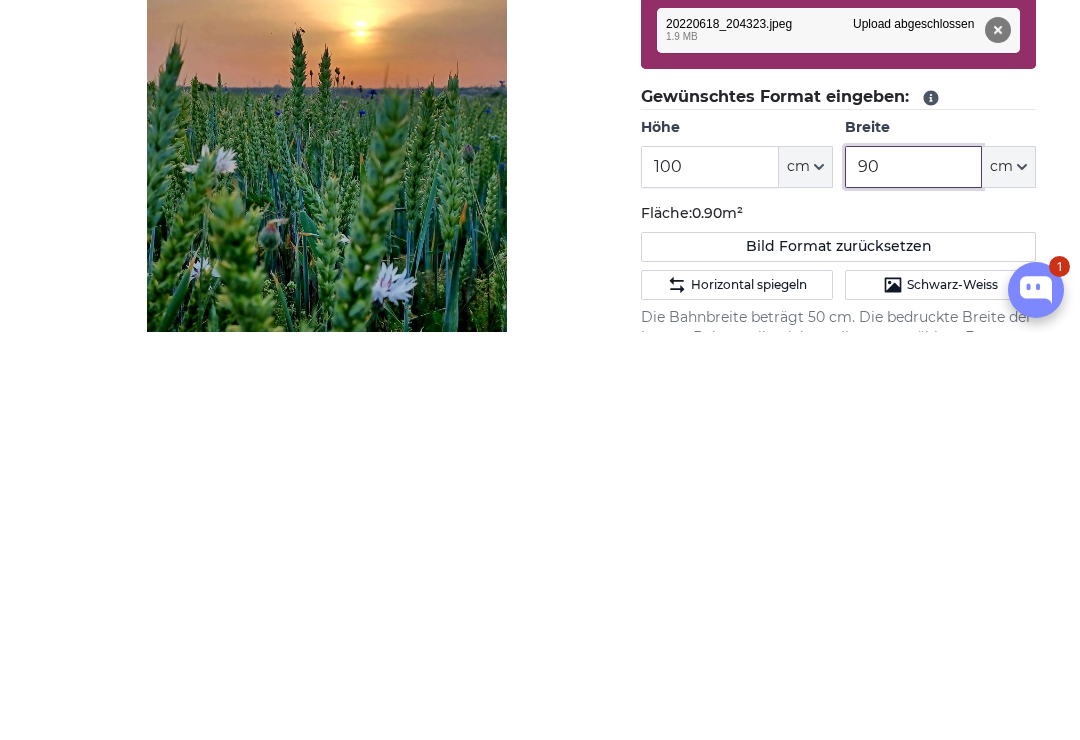 click on "90" at bounding box center (913, 575) 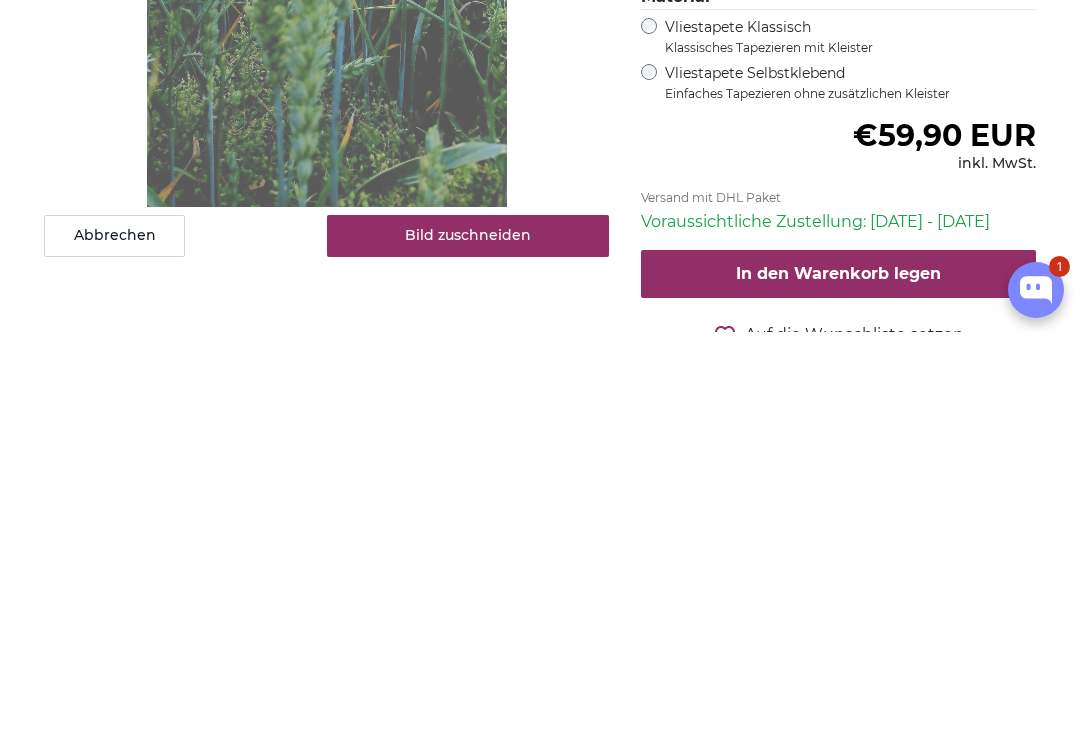 type on "160" 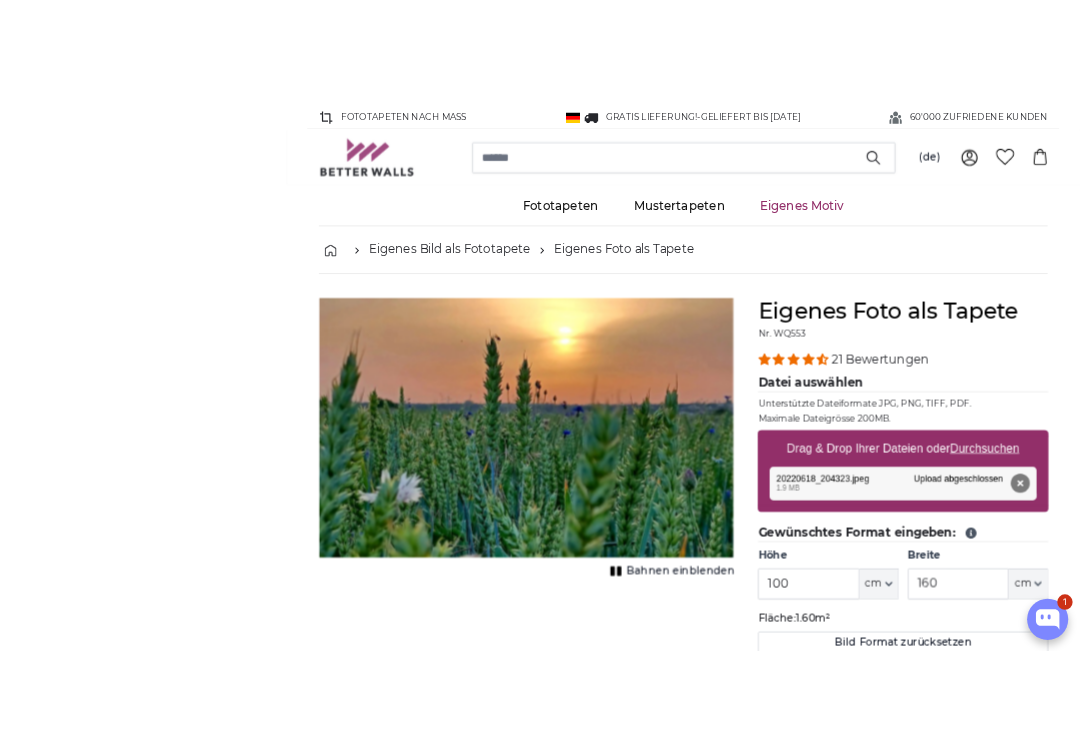 scroll, scrollTop: 15, scrollLeft: 0, axis: vertical 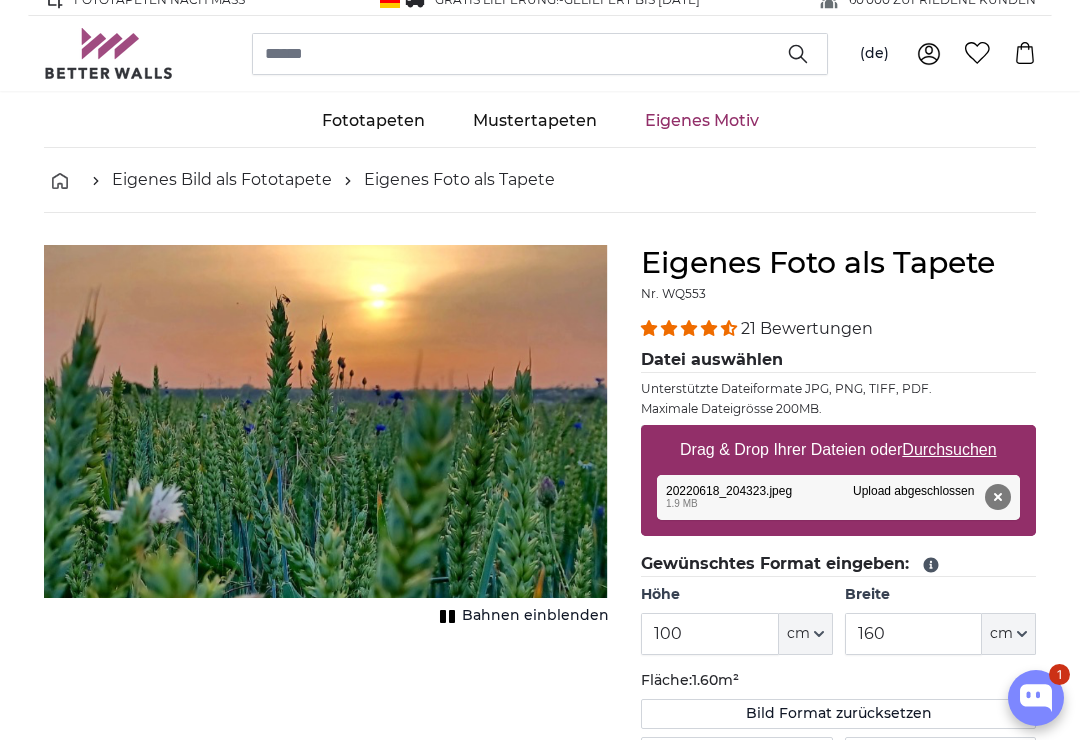 click on "Durchsuchen" at bounding box center (950, 449) 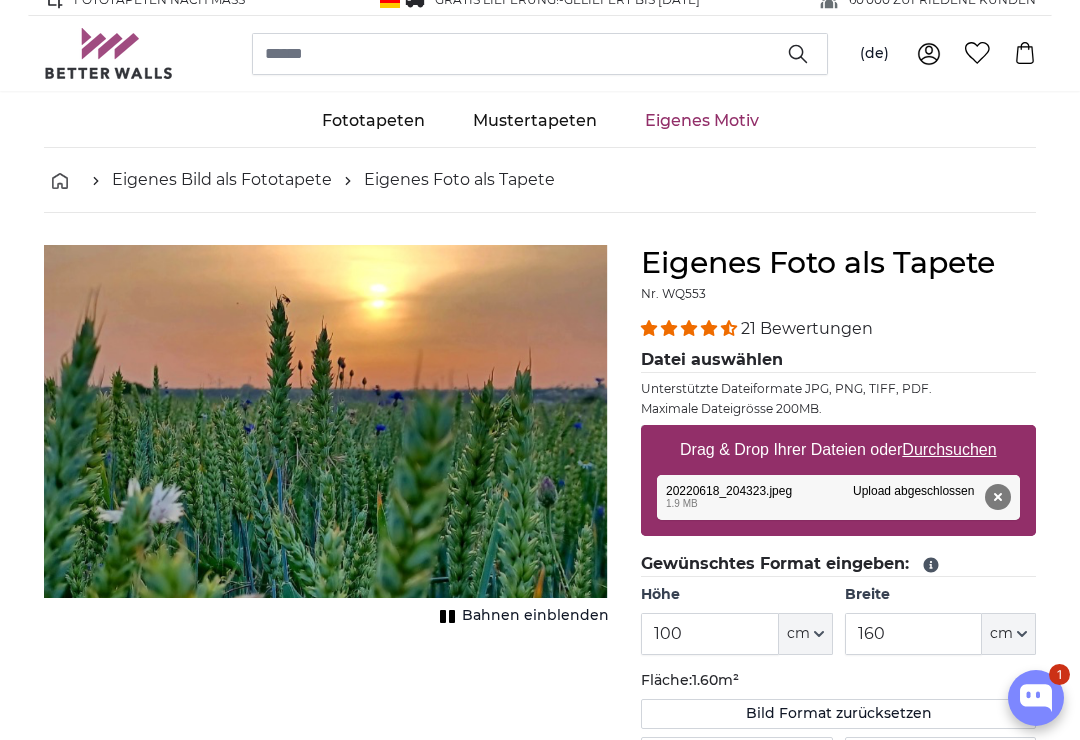 type on "**********" 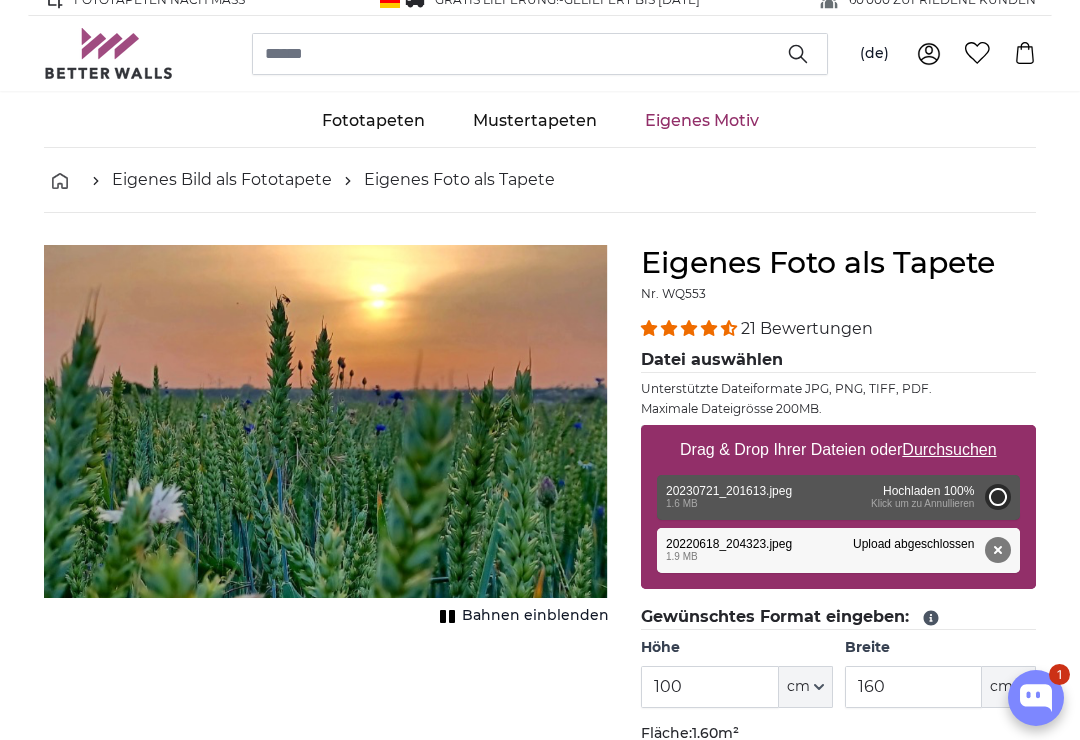 type on "200" 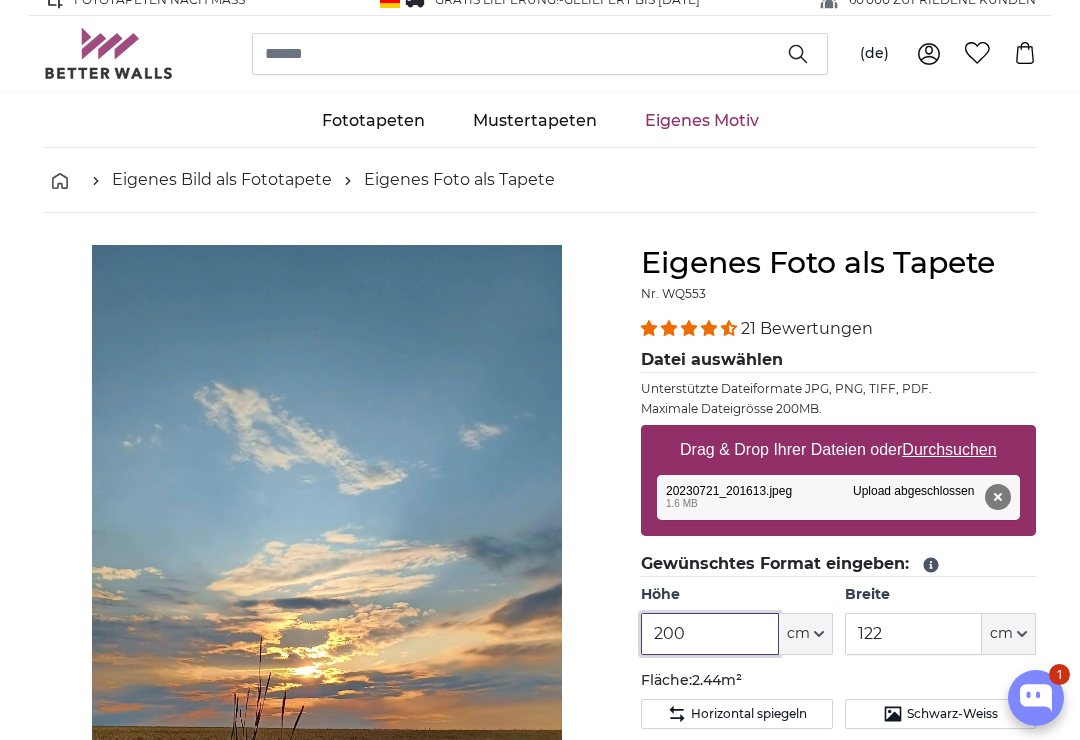 click on "200" at bounding box center (709, 634) 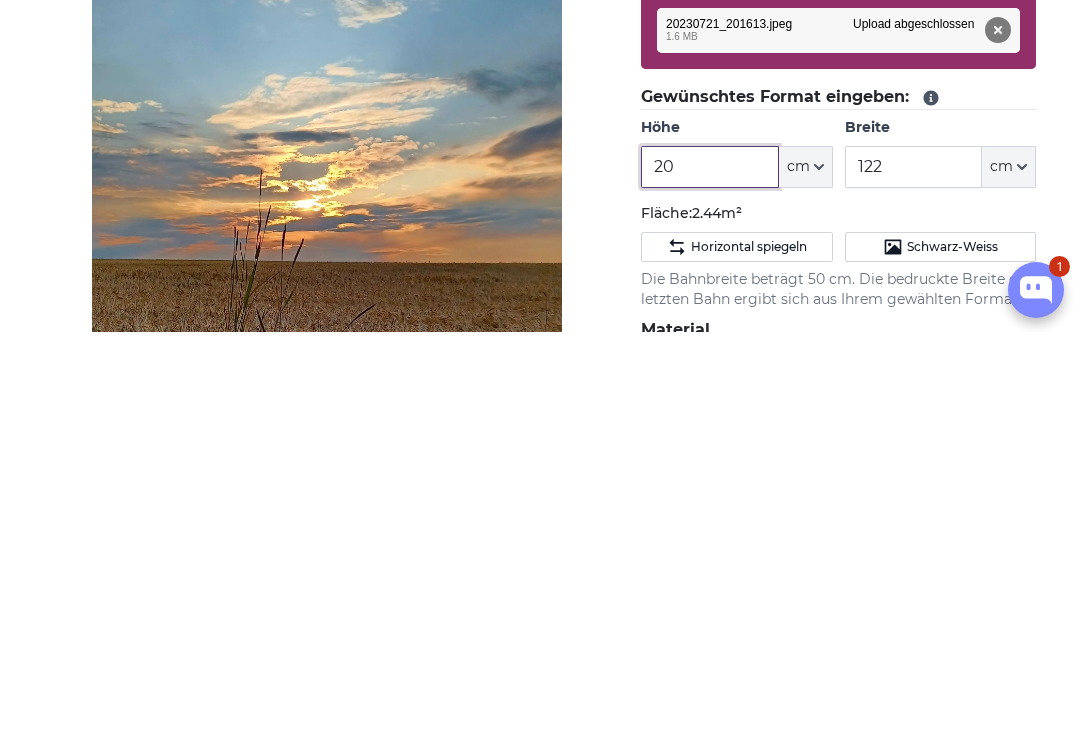 type on "2" 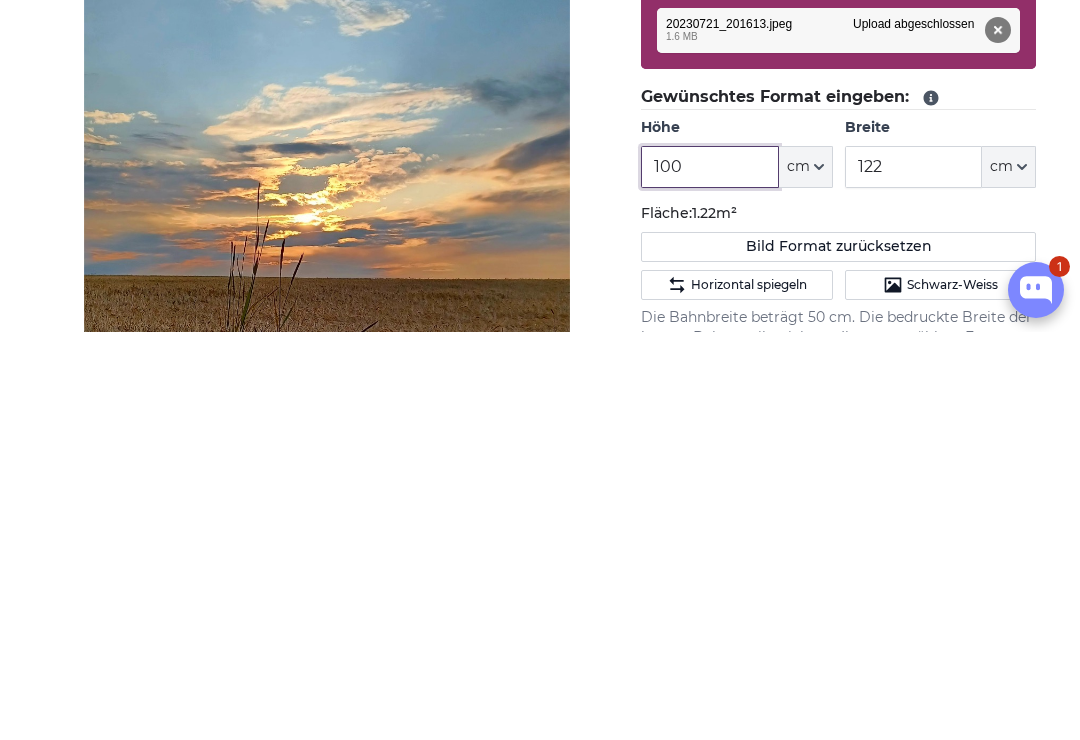type on "100" 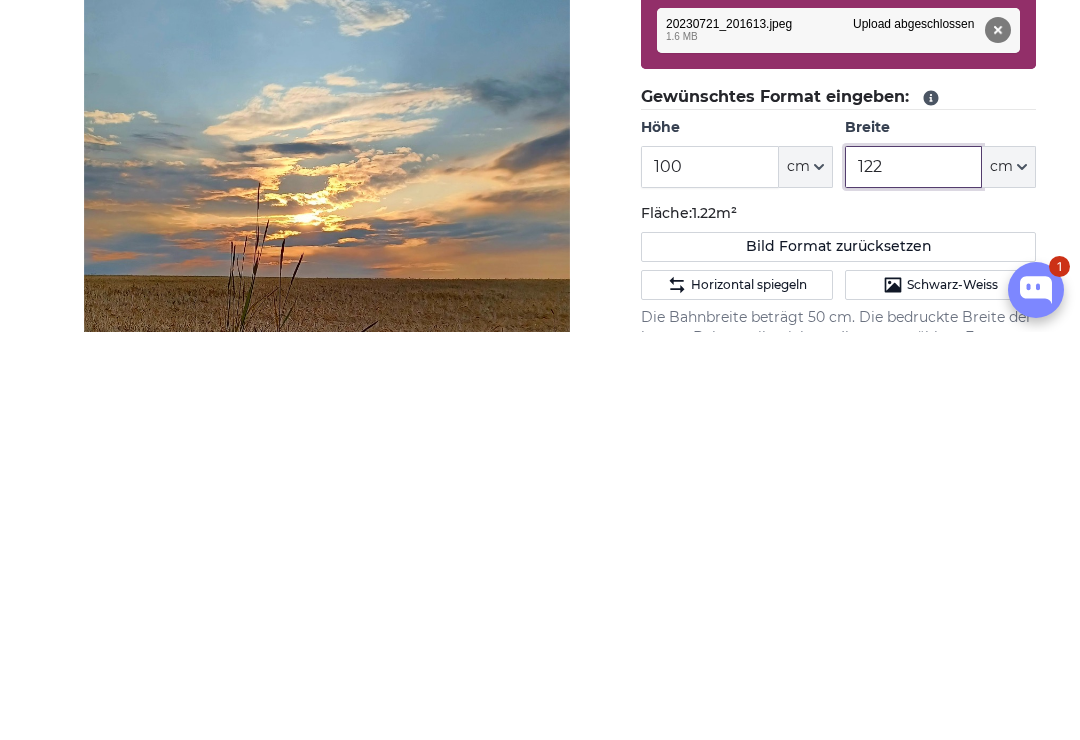 click on "122" at bounding box center [913, 575] 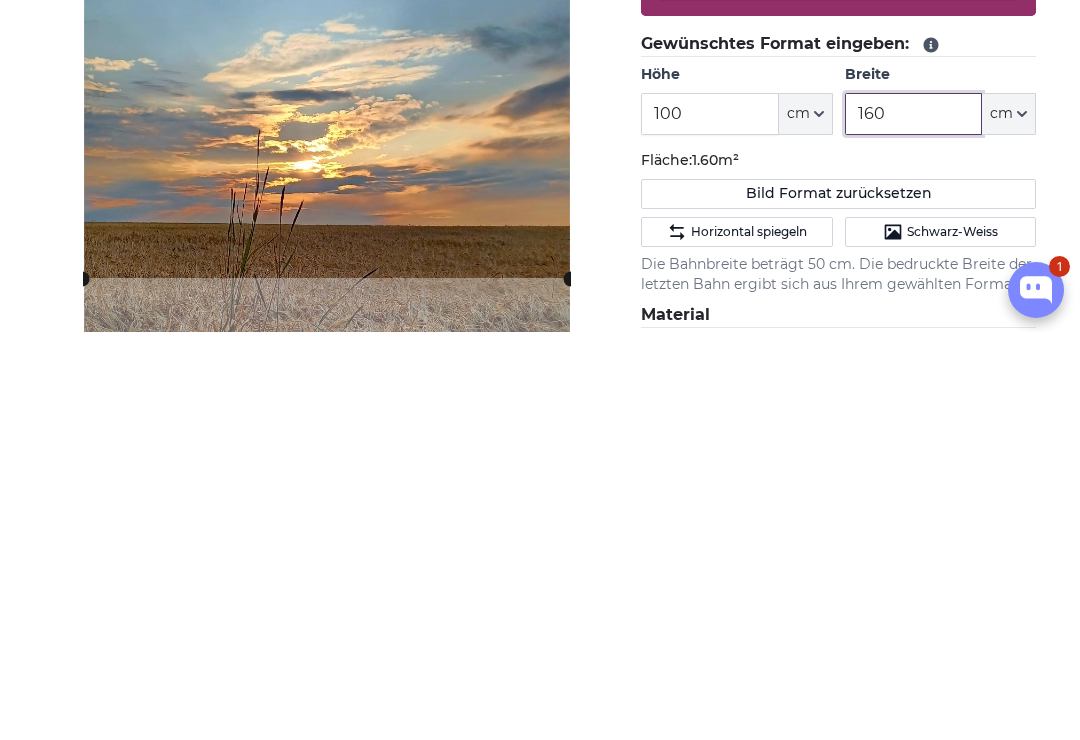 scroll, scrollTop: 128, scrollLeft: 0, axis: vertical 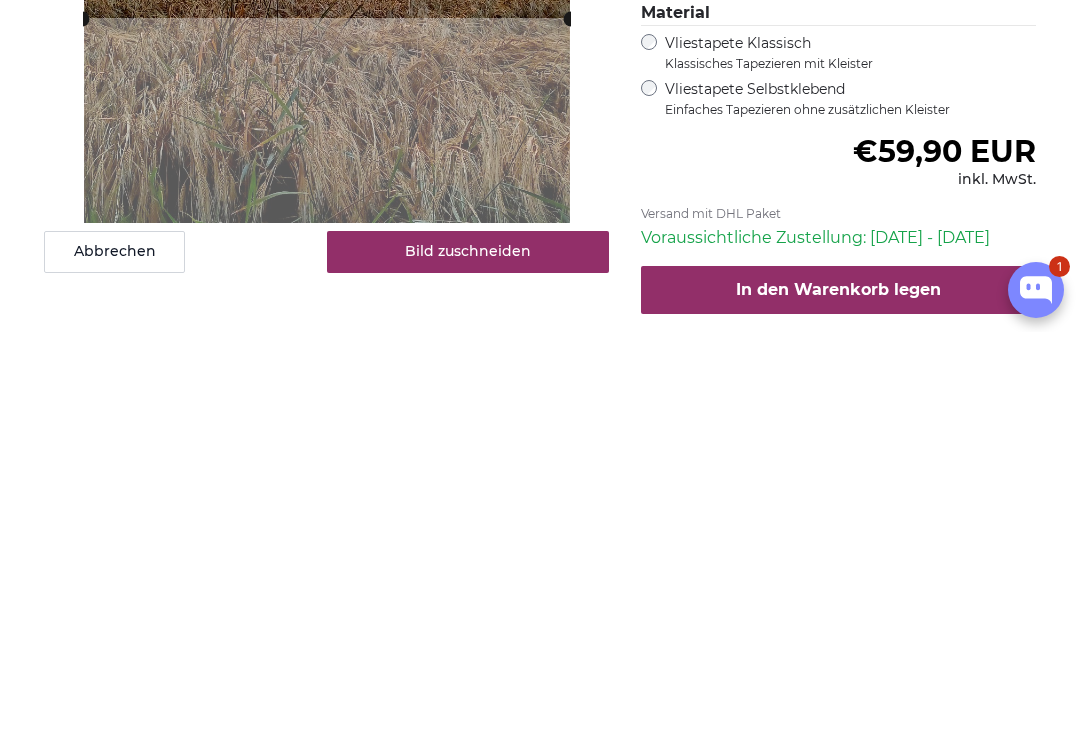 type on "160" 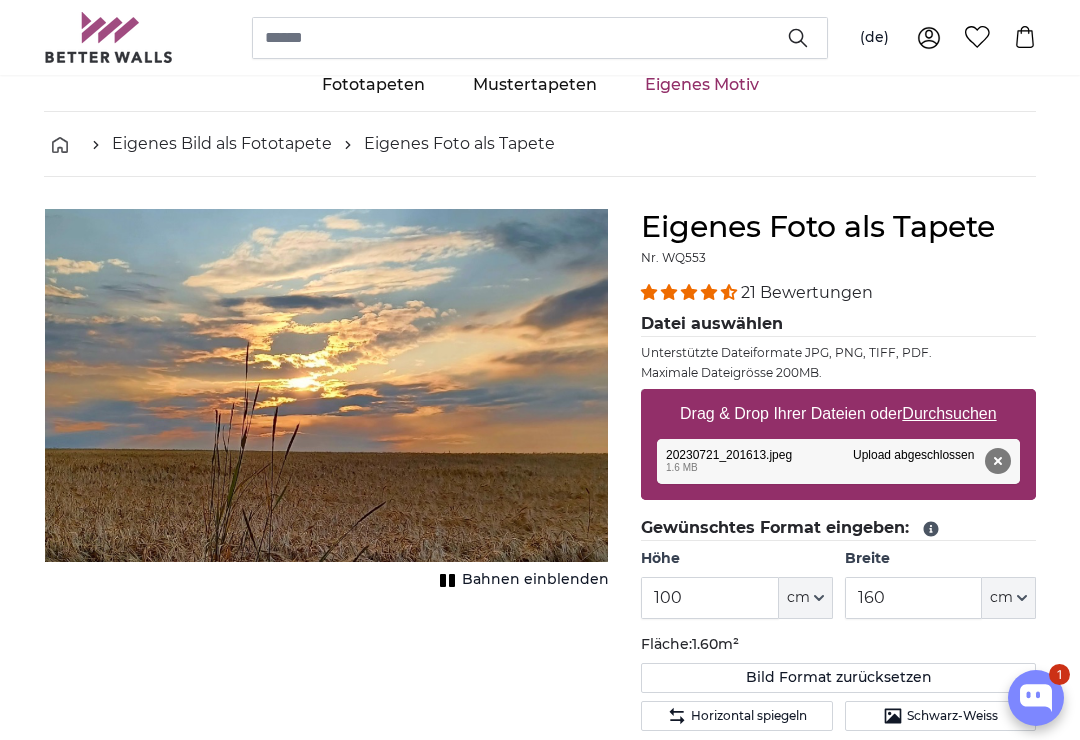 scroll, scrollTop: 0, scrollLeft: 0, axis: both 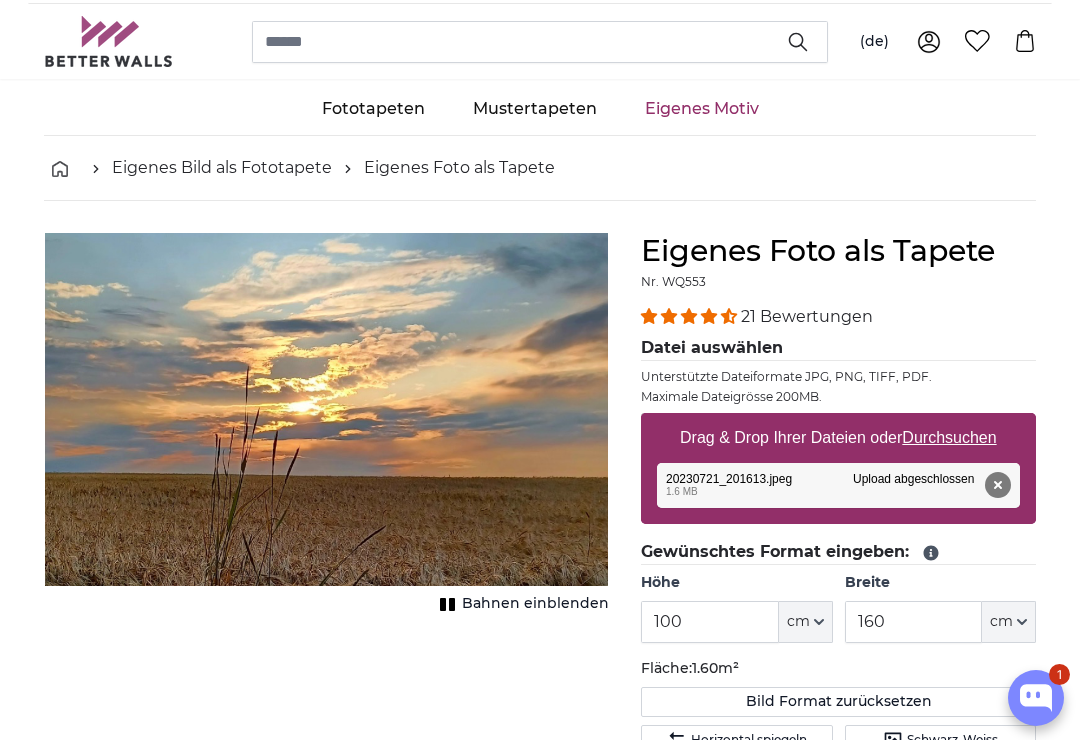 click on "Durchsuchen" at bounding box center (950, 437) 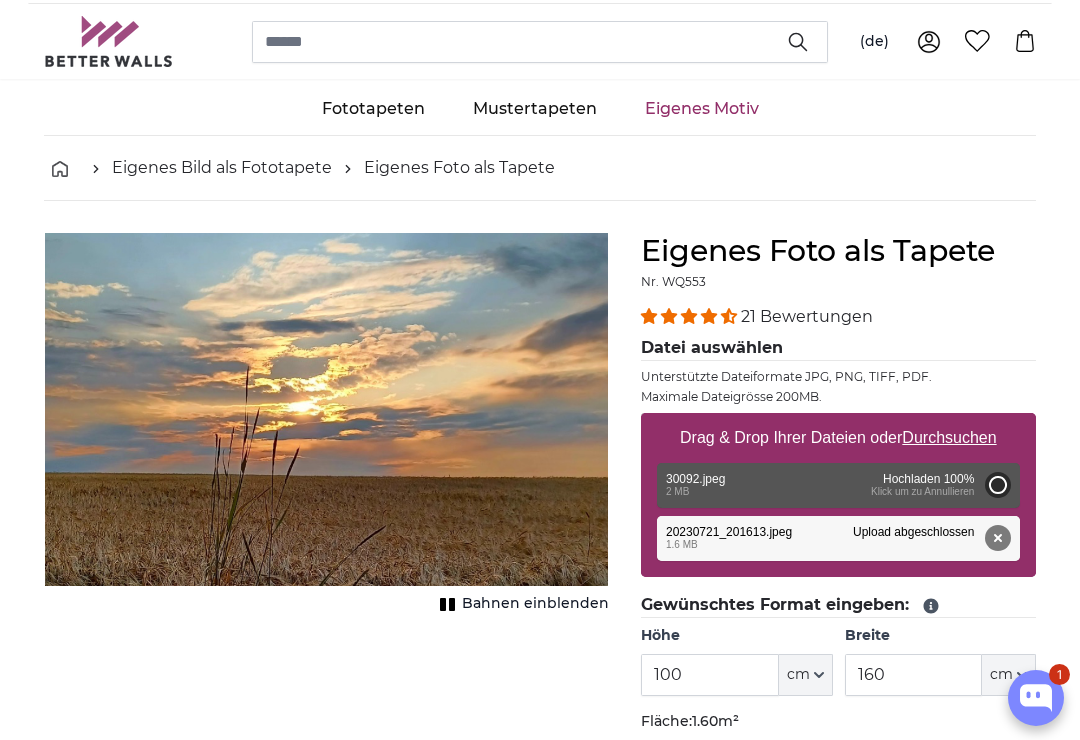 type on "200" 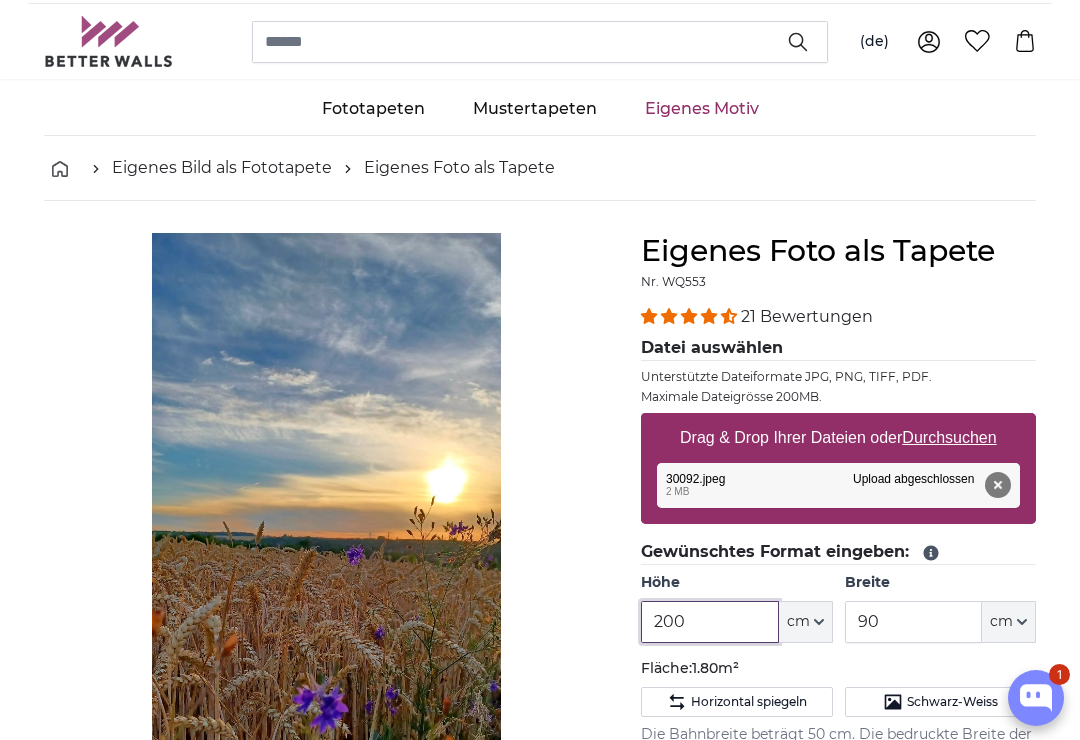click on "200" at bounding box center [709, 622] 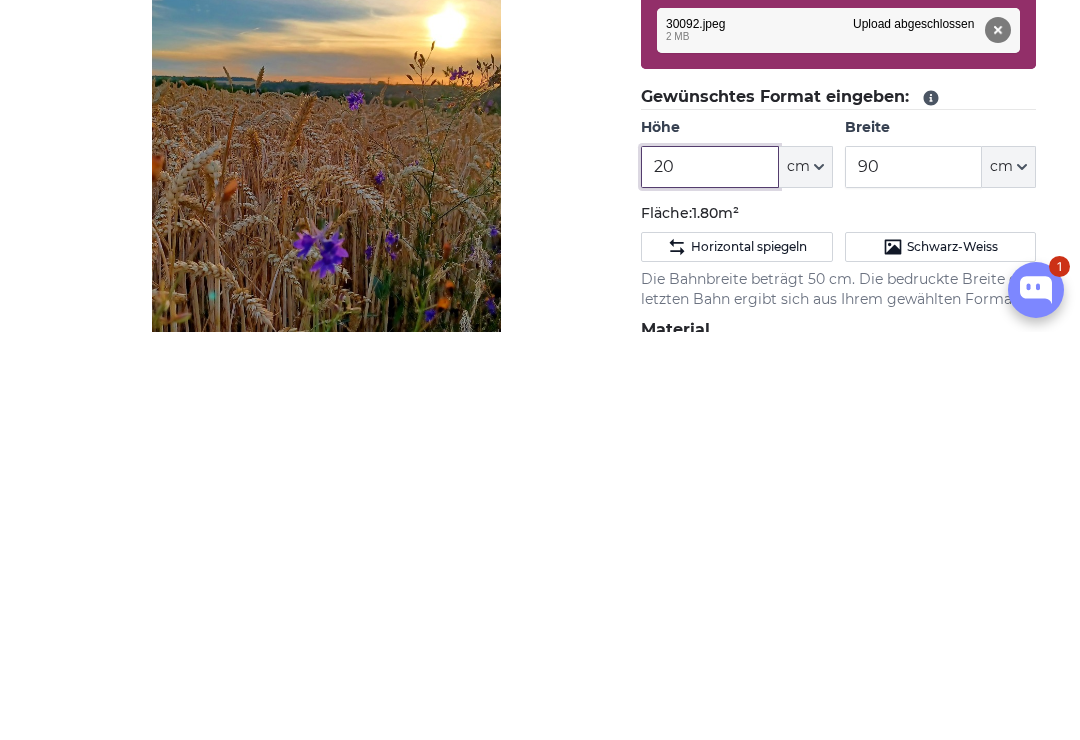 type on "2" 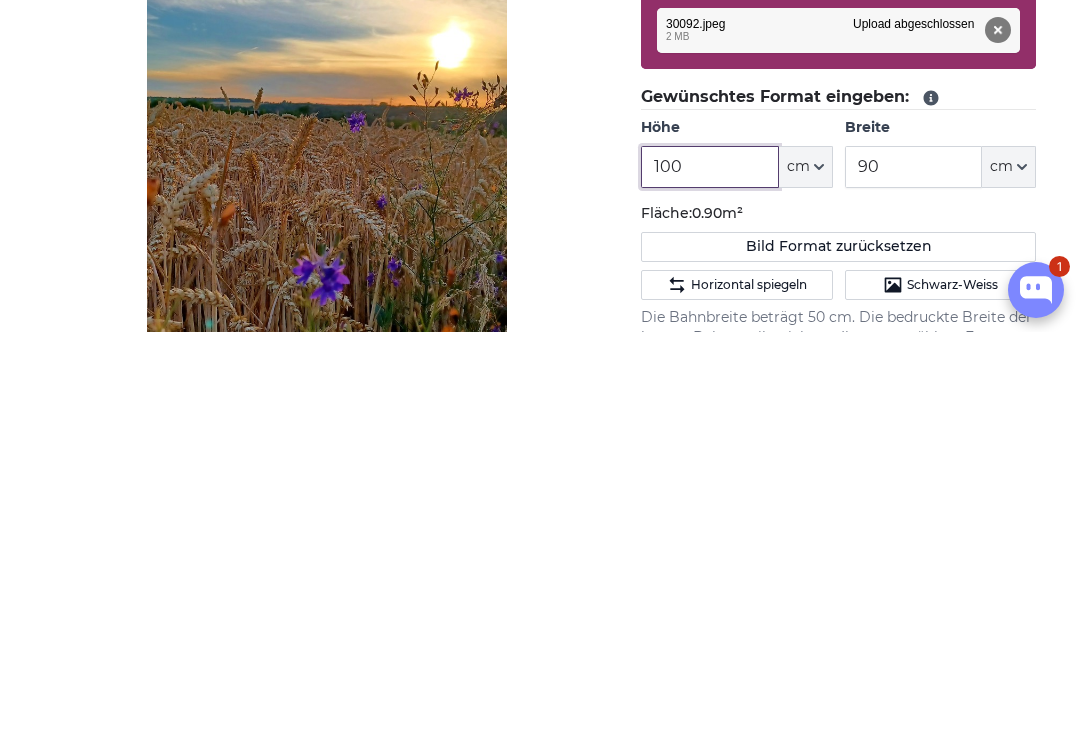 type on "100" 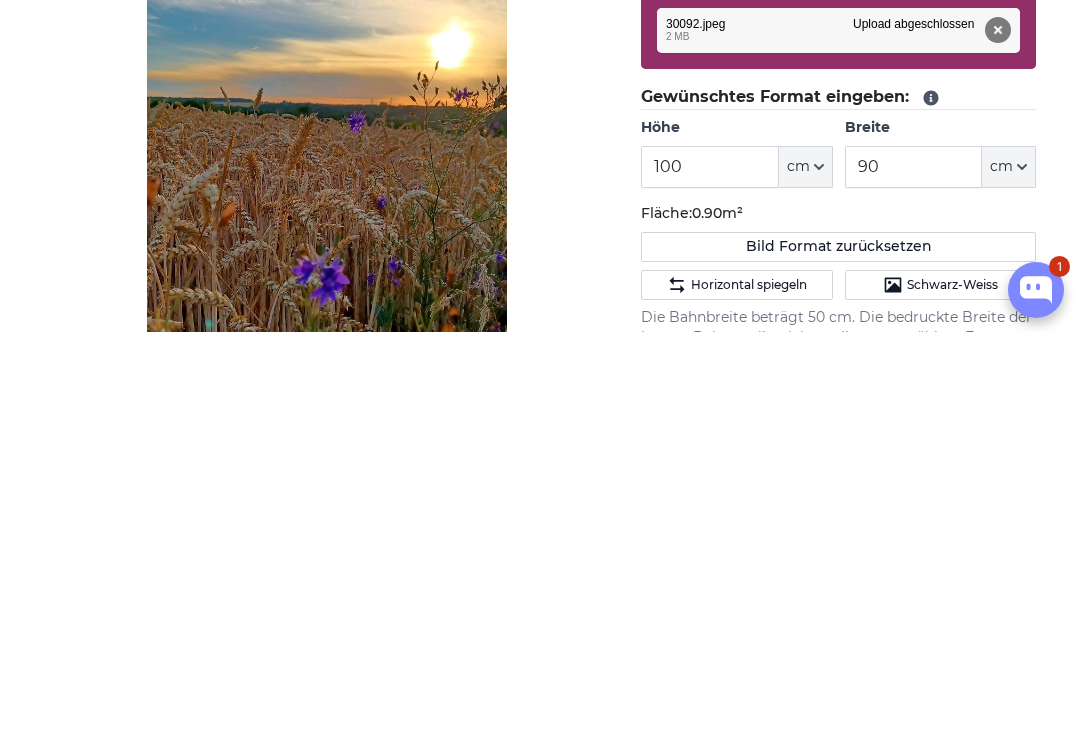 click on "90" at bounding box center (913, 575) 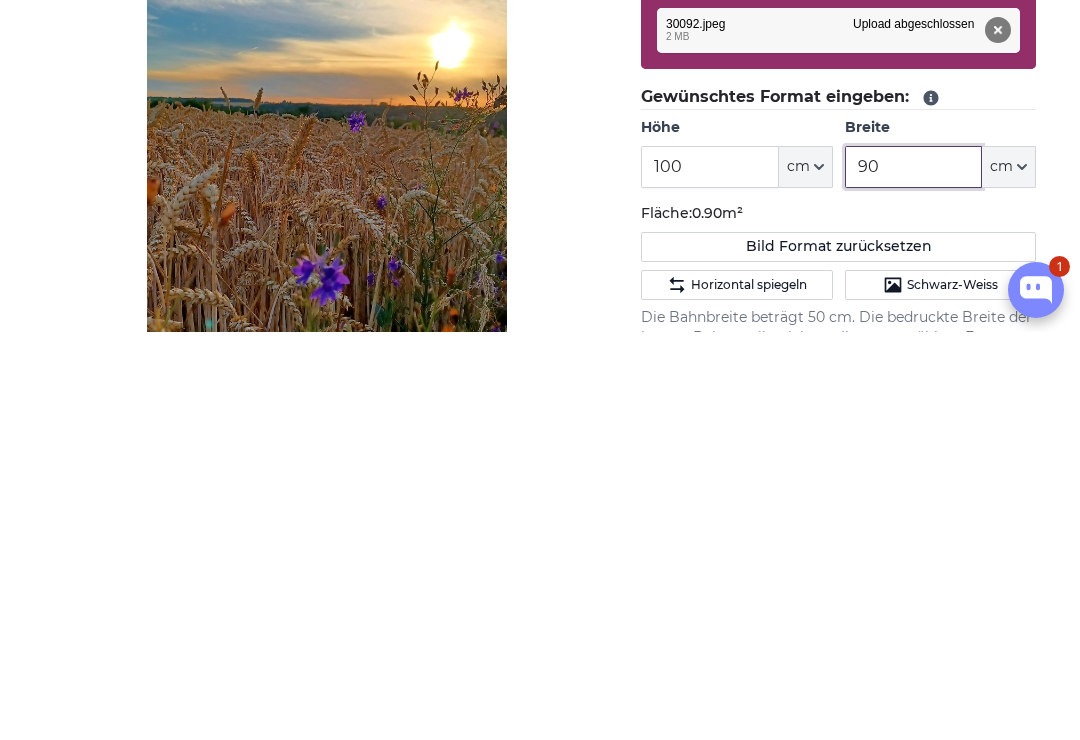 type on "9" 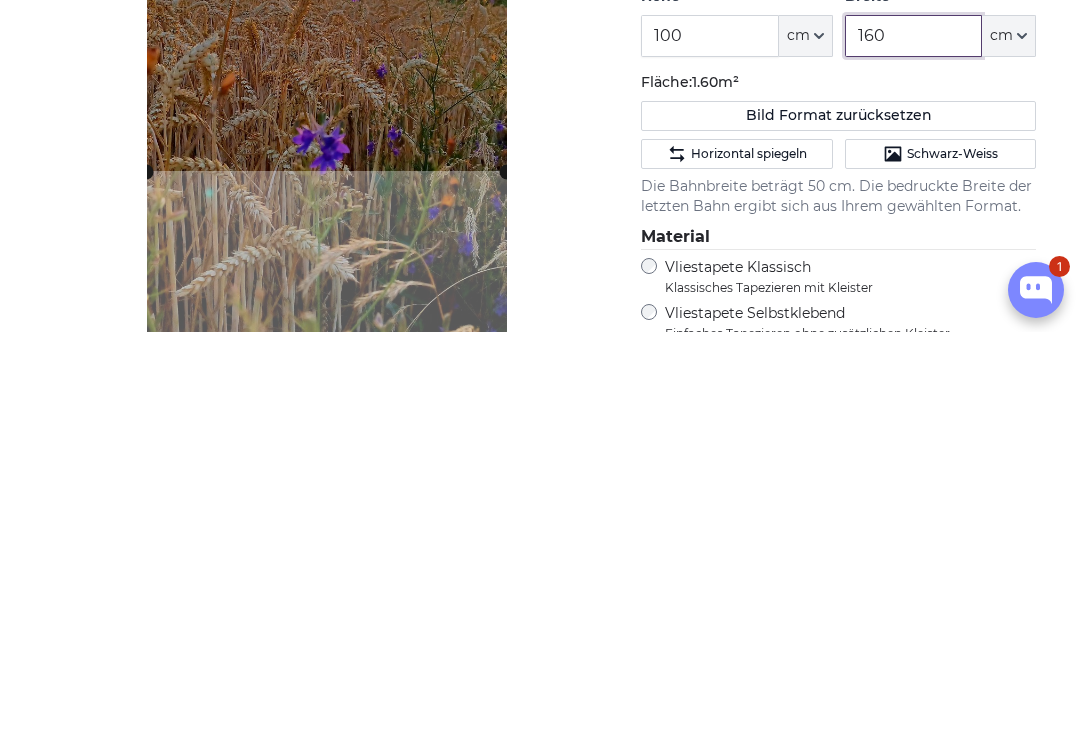 scroll, scrollTop: 210, scrollLeft: 0, axis: vertical 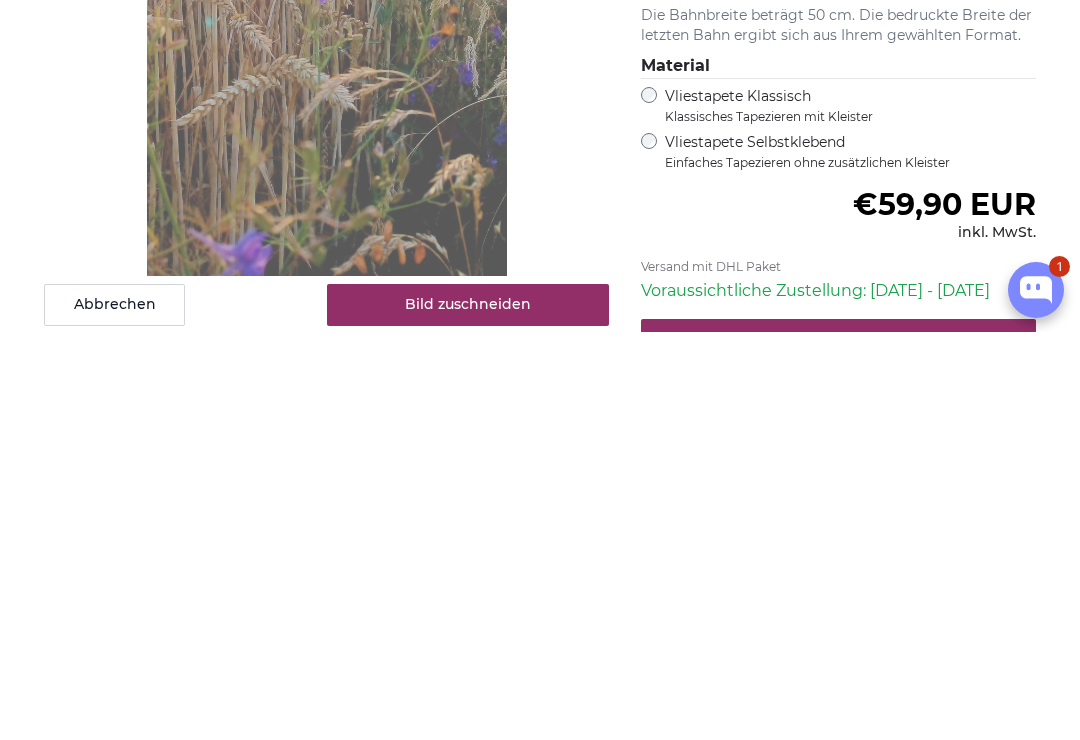 type on "160" 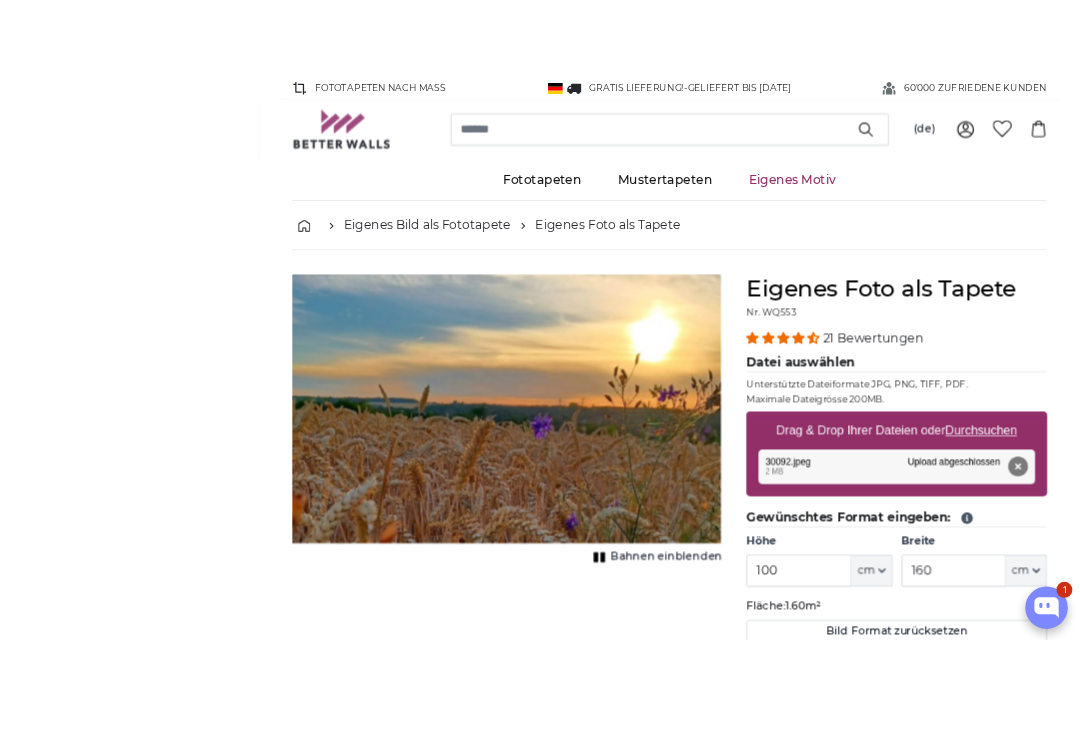 scroll, scrollTop: 15, scrollLeft: 0, axis: vertical 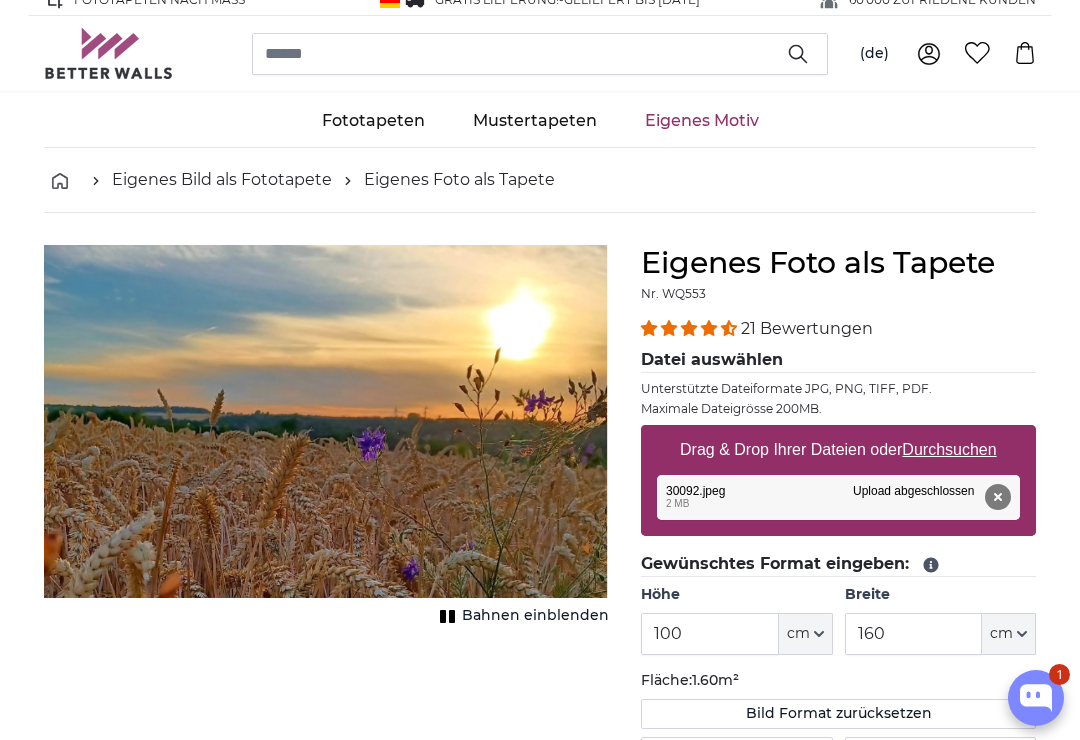 click on "Durchsuchen" at bounding box center [950, 449] 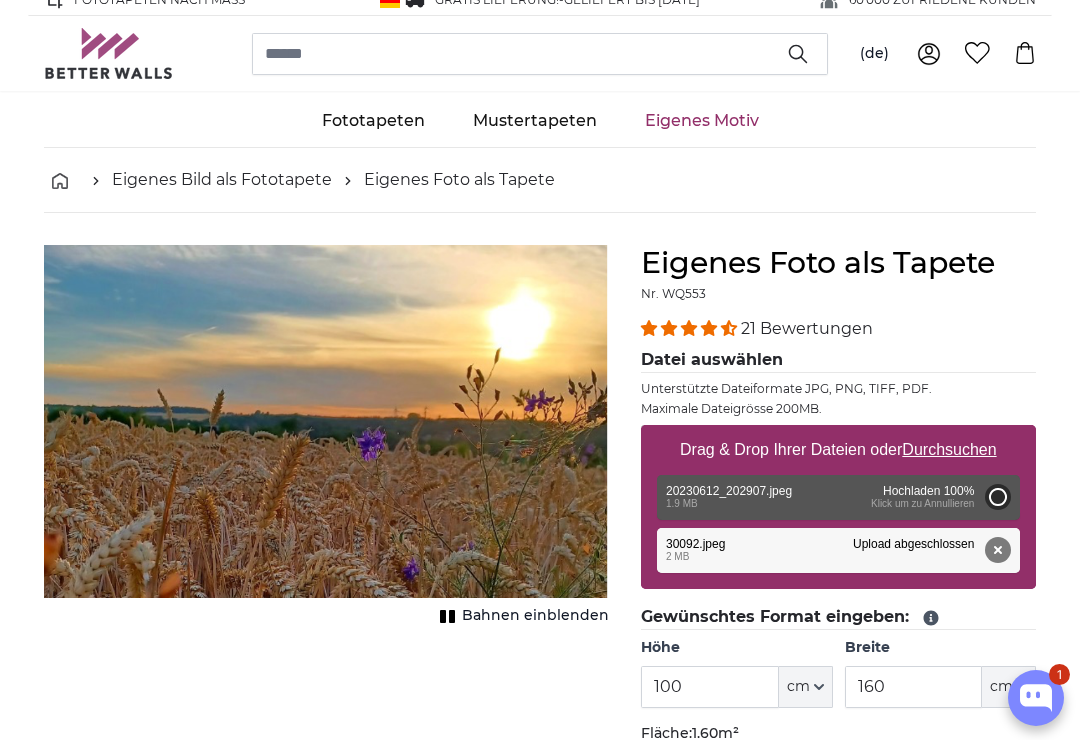type on "200" 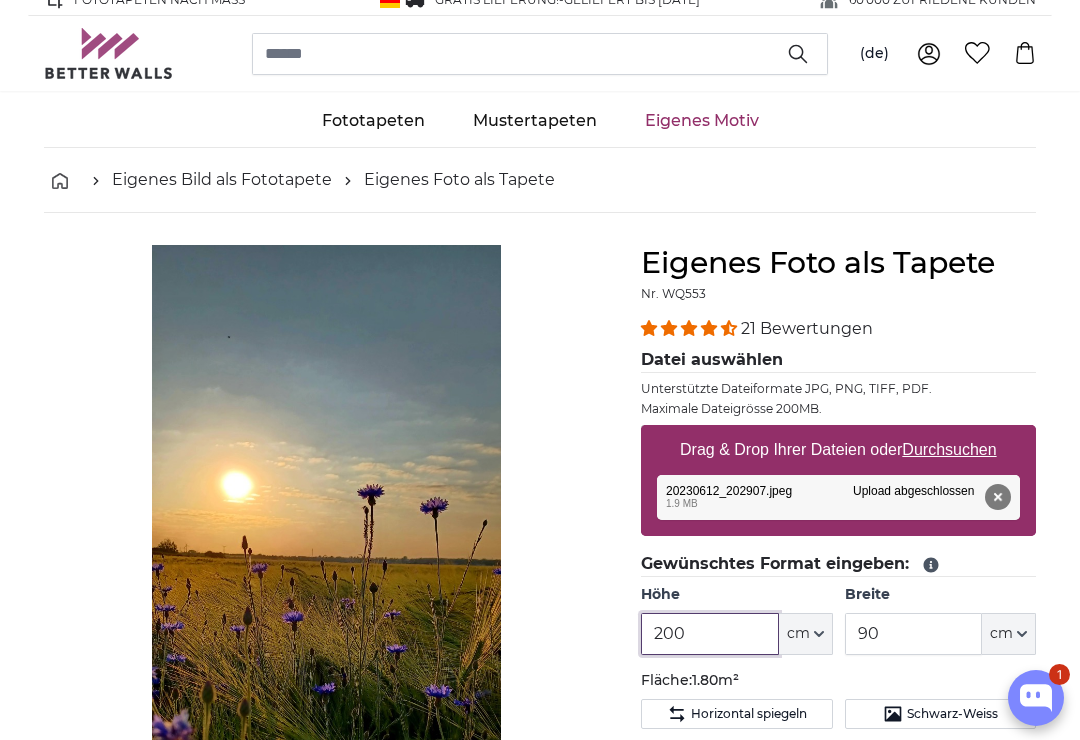 click on "200" at bounding box center (709, 634) 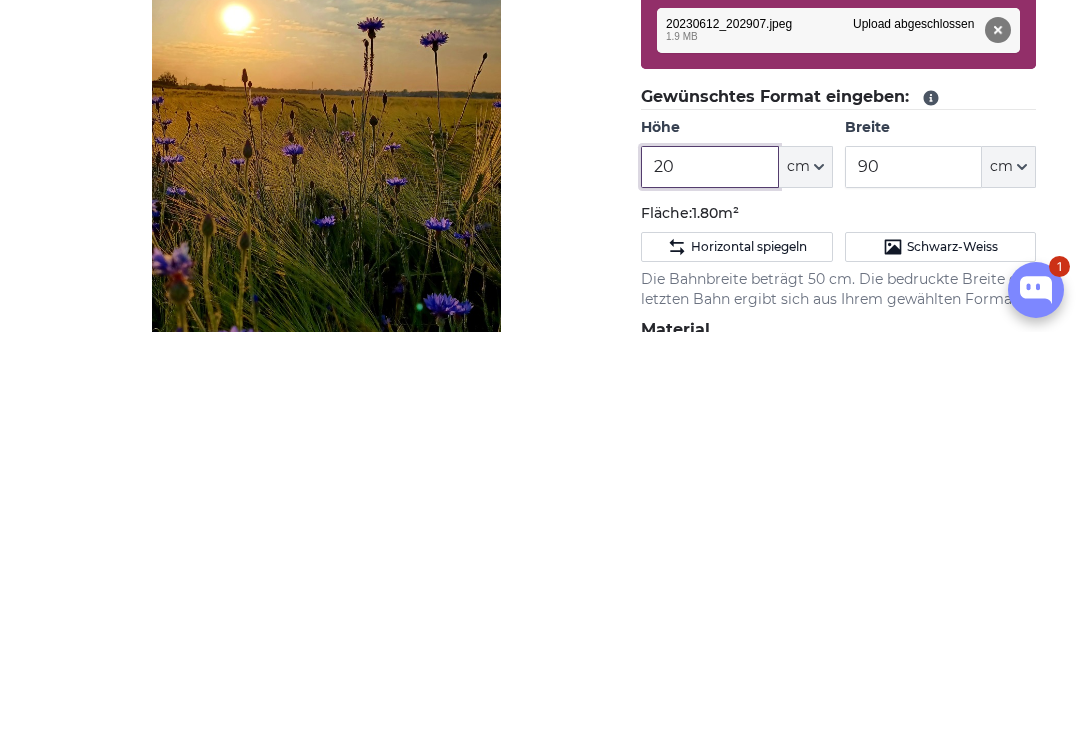 type on "2" 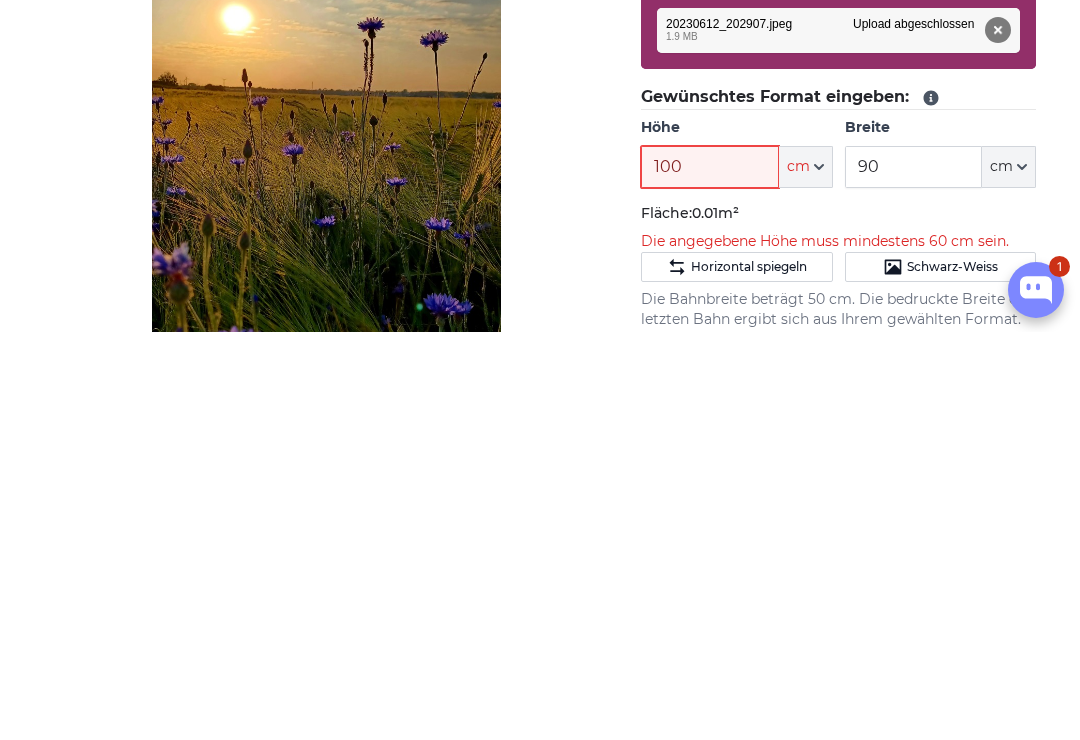 type on "100" 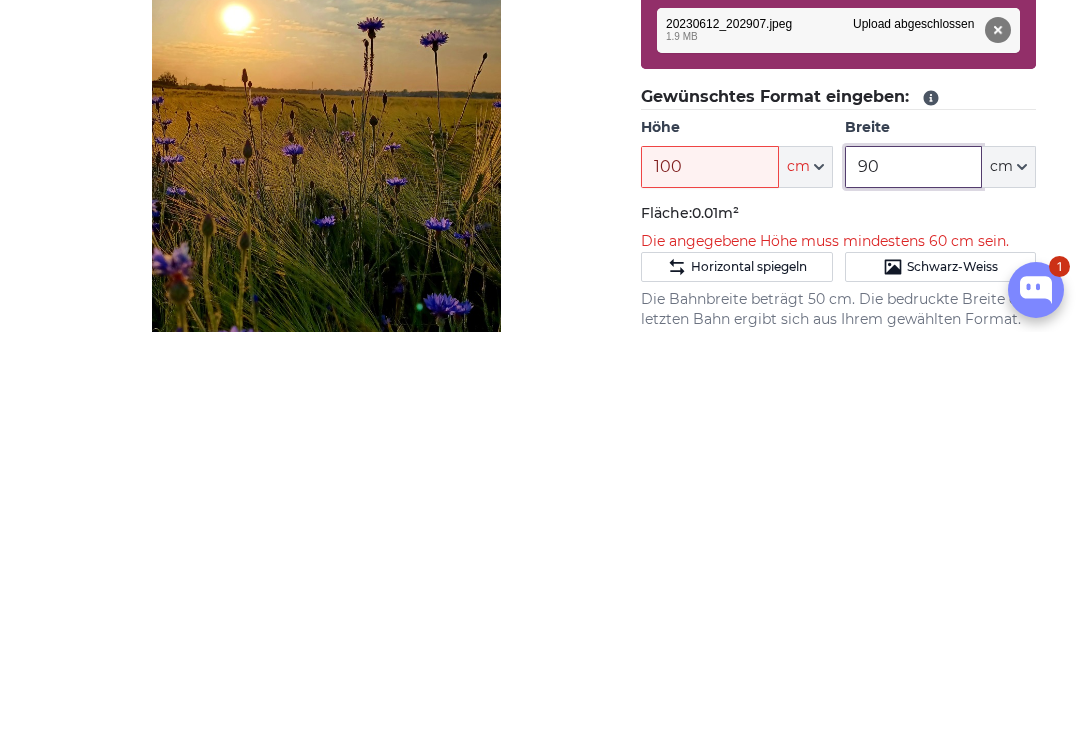 click on "90" at bounding box center (913, 575) 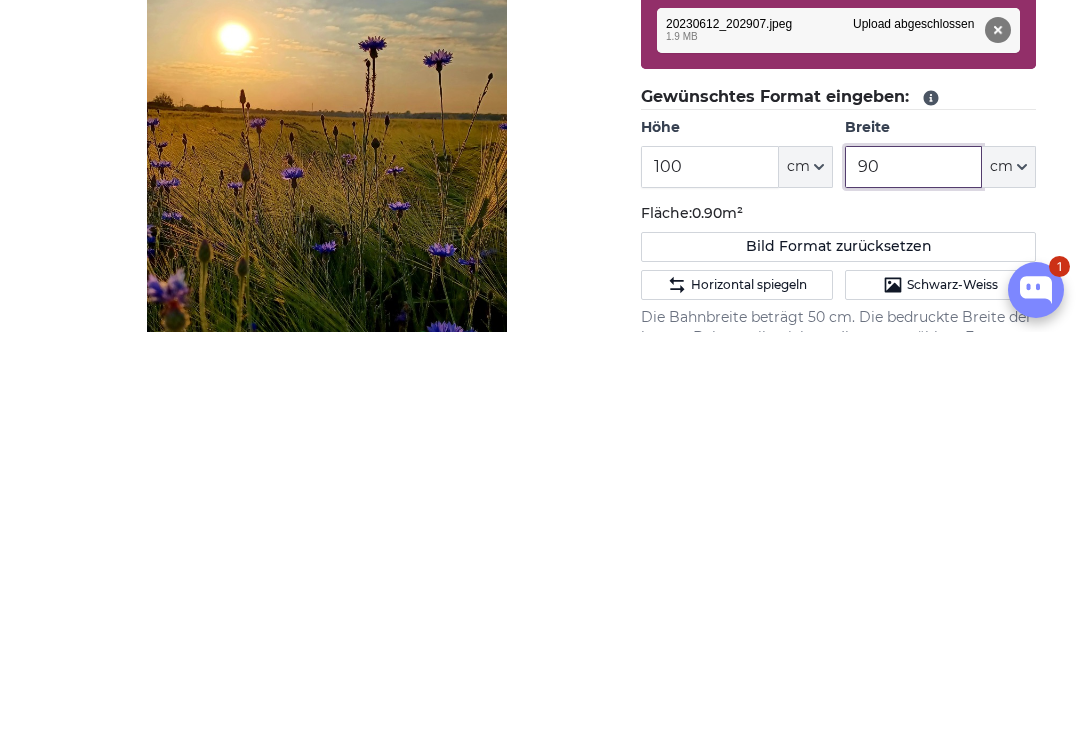 type on "9" 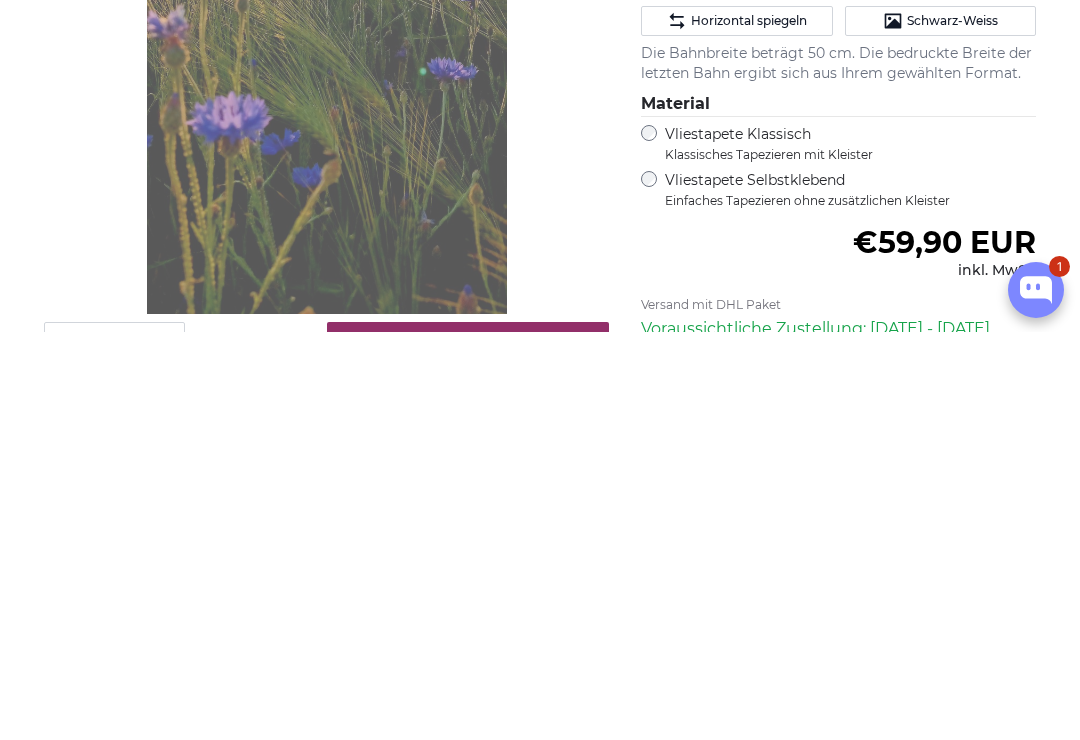 type on "160" 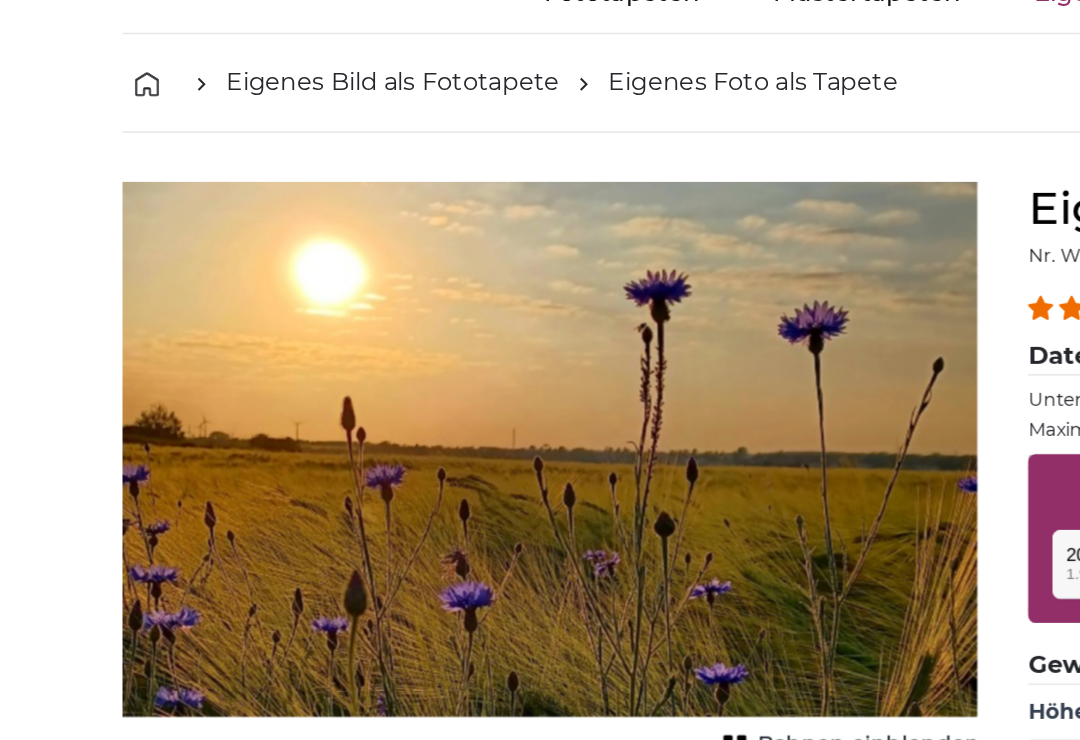 scroll, scrollTop: 0, scrollLeft: 0, axis: both 